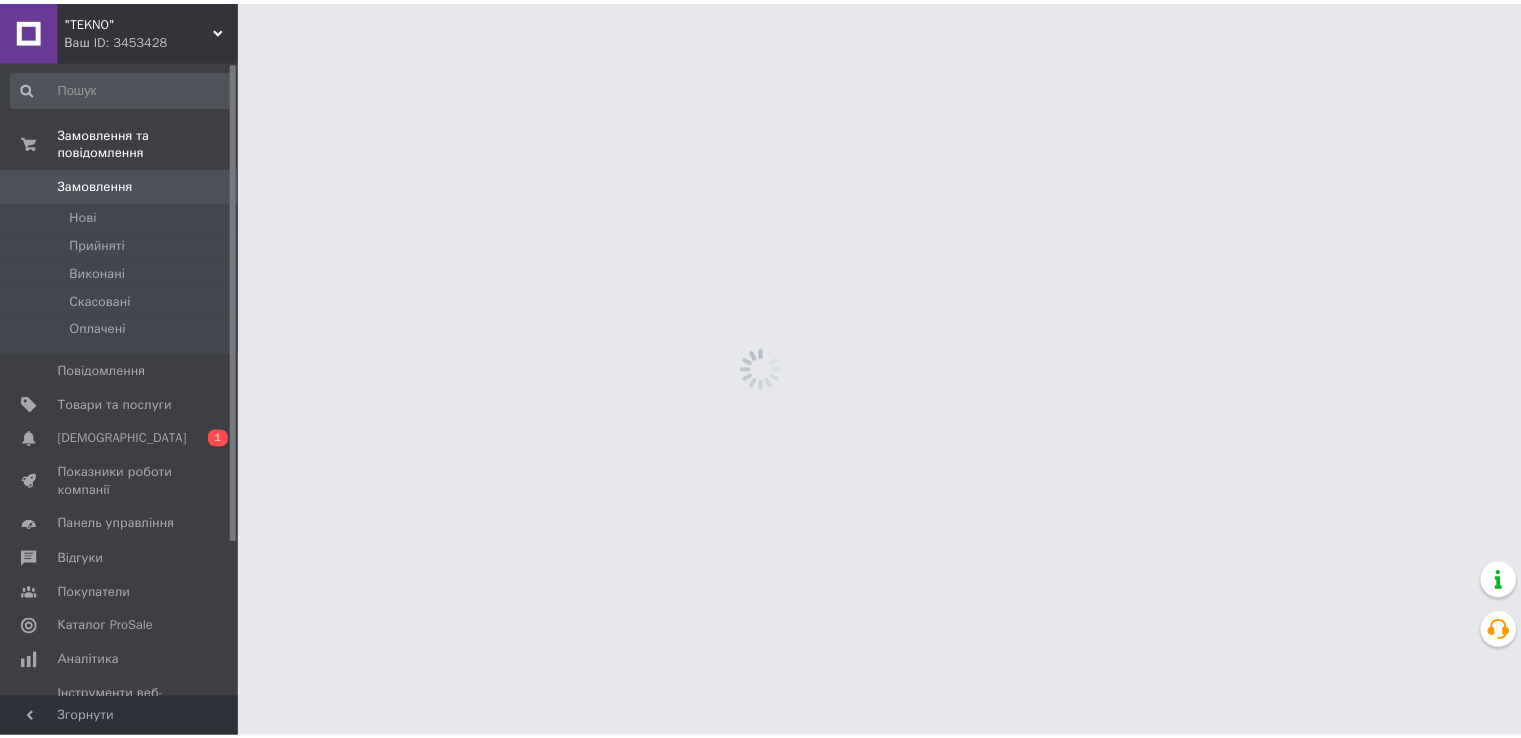 scroll, scrollTop: 0, scrollLeft: 0, axis: both 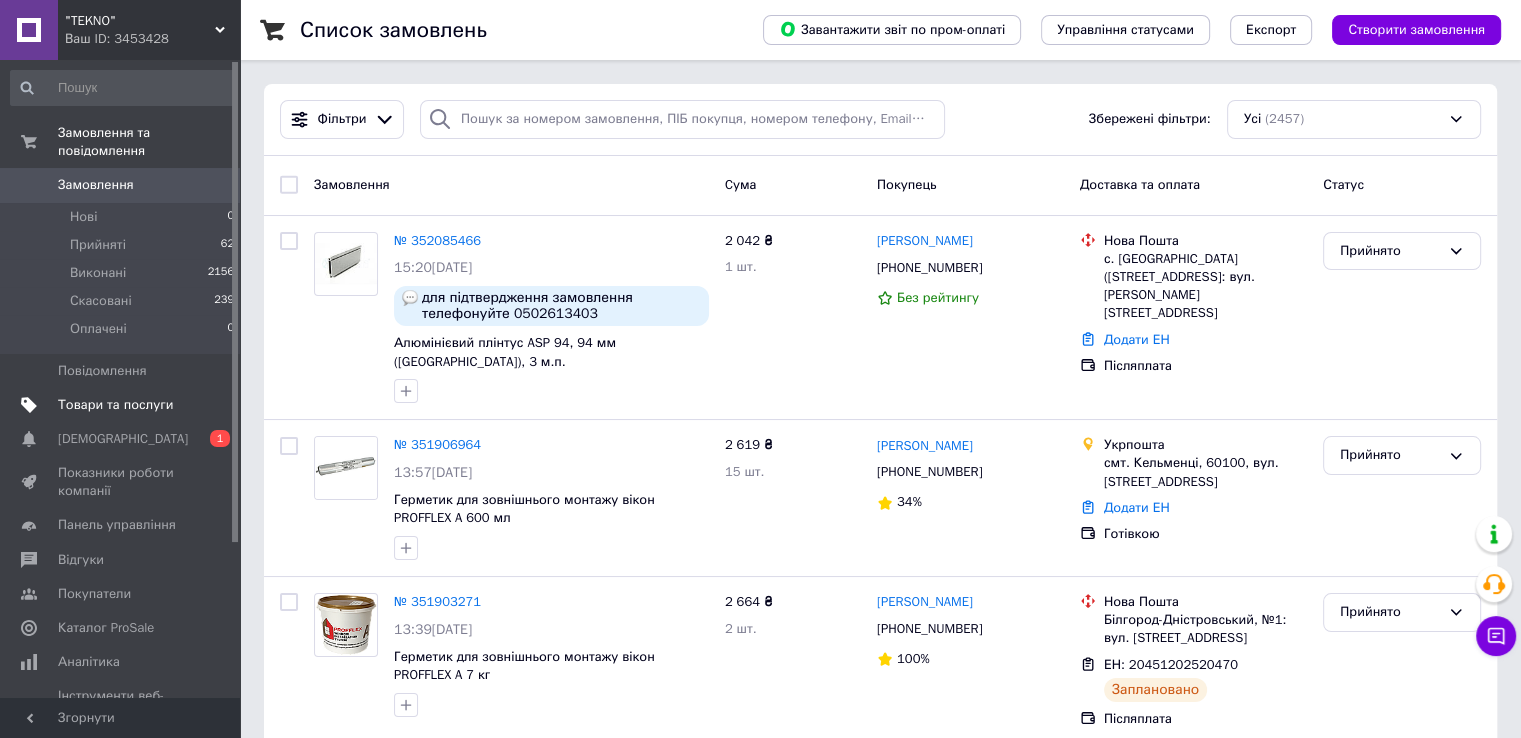click on "Товари та послуги" at bounding box center (115, 405) 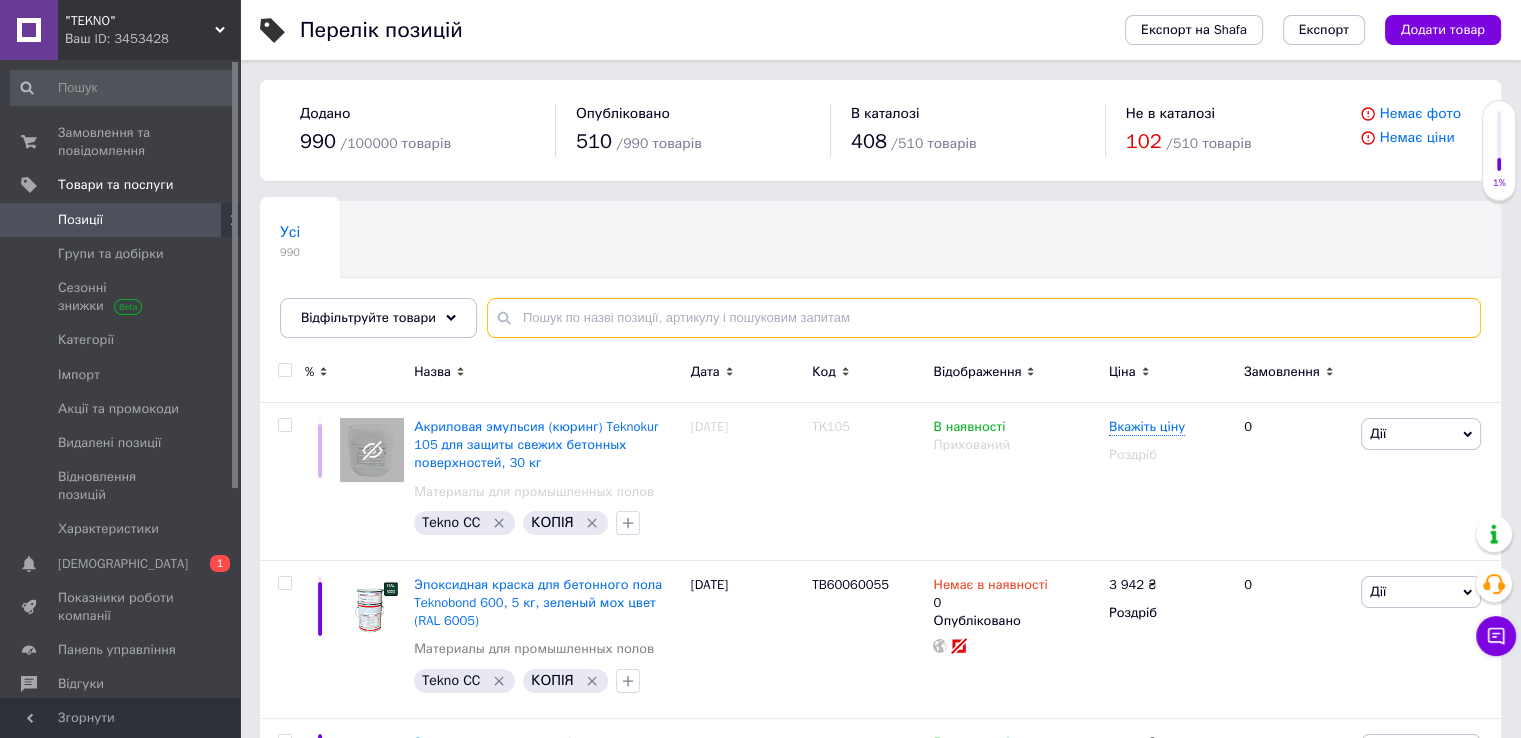 click at bounding box center [984, 318] 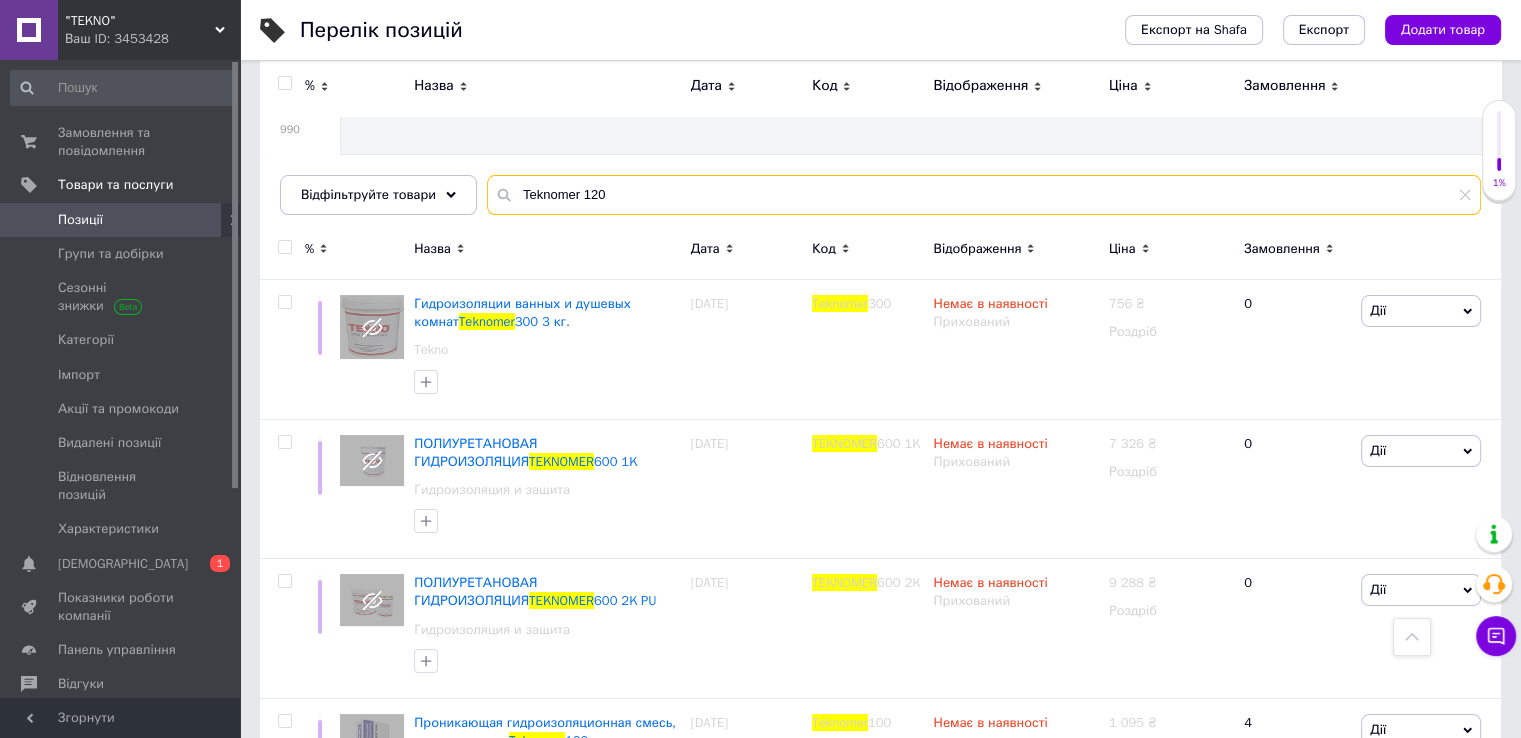 scroll, scrollTop: 0, scrollLeft: 0, axis: both 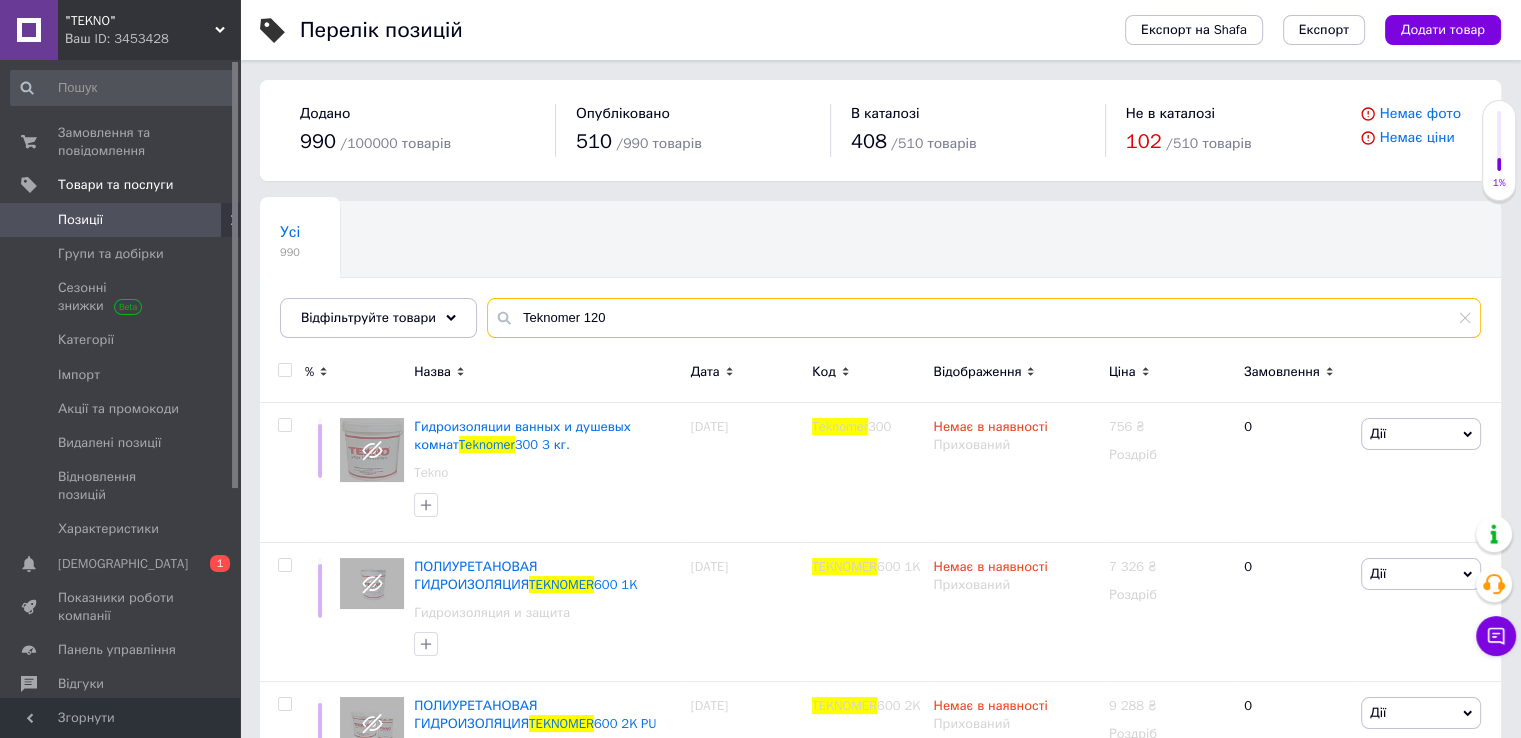 drag, startPoint x: 579, startPoint y: 313, endPoint x: 471, endPoint y: 330, distance: 109.32977 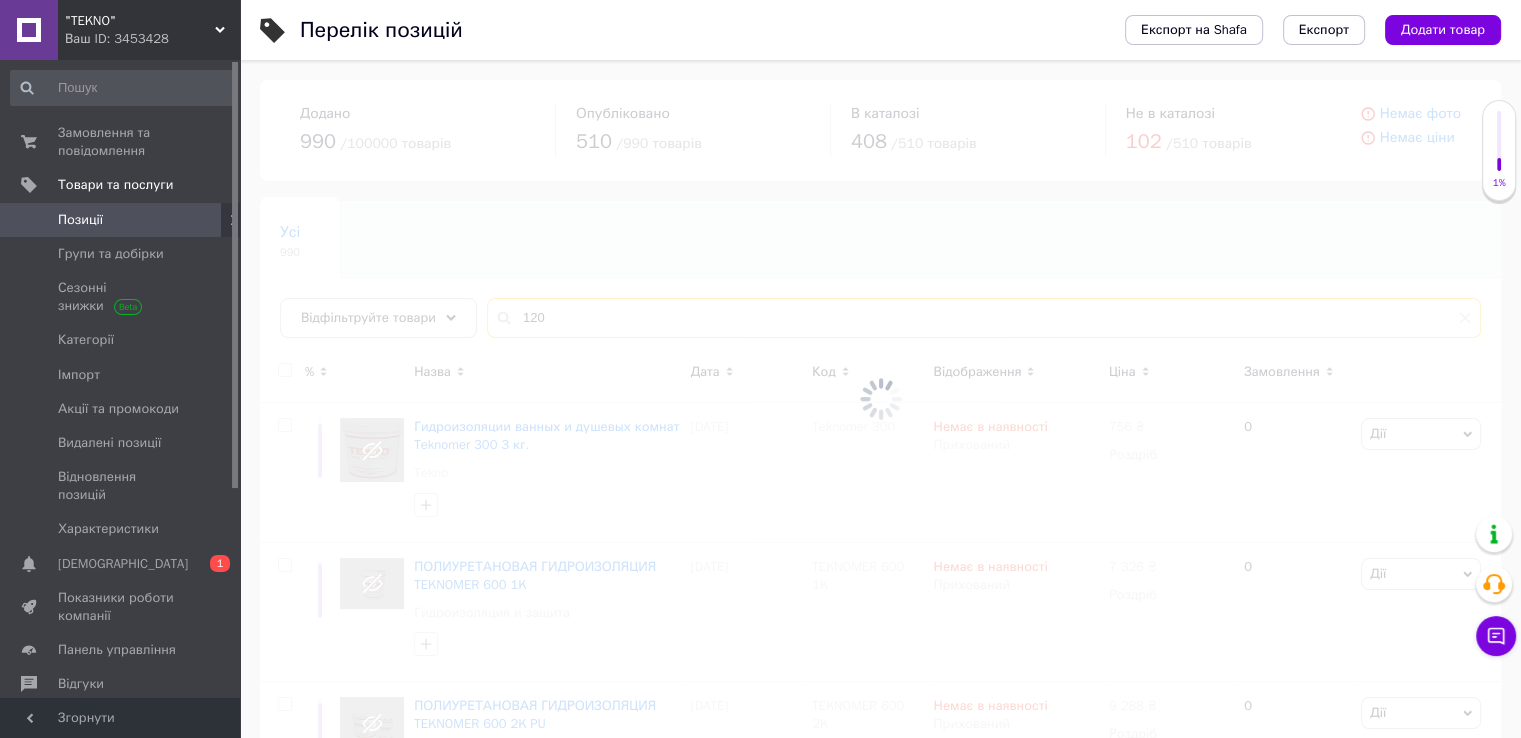 type on "120" 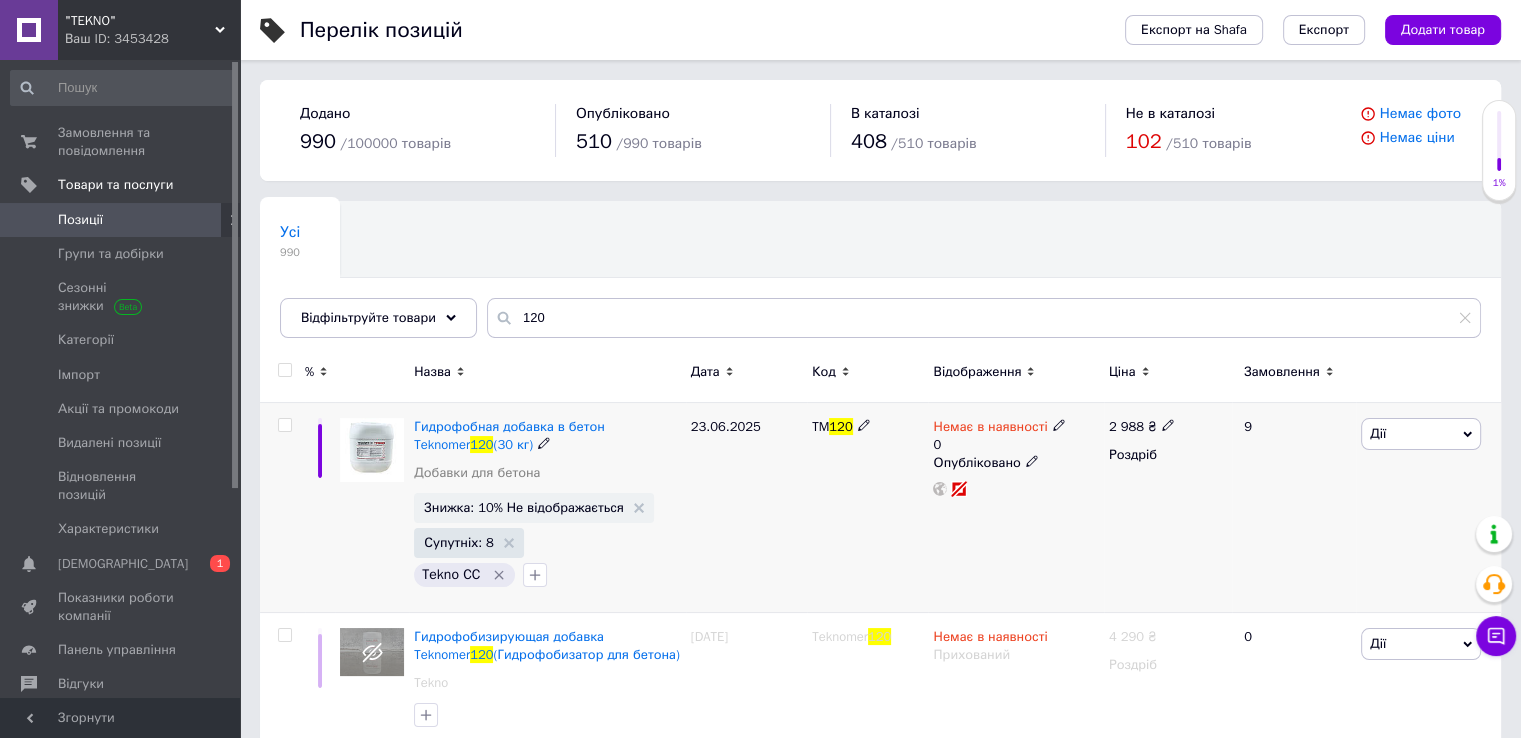 click 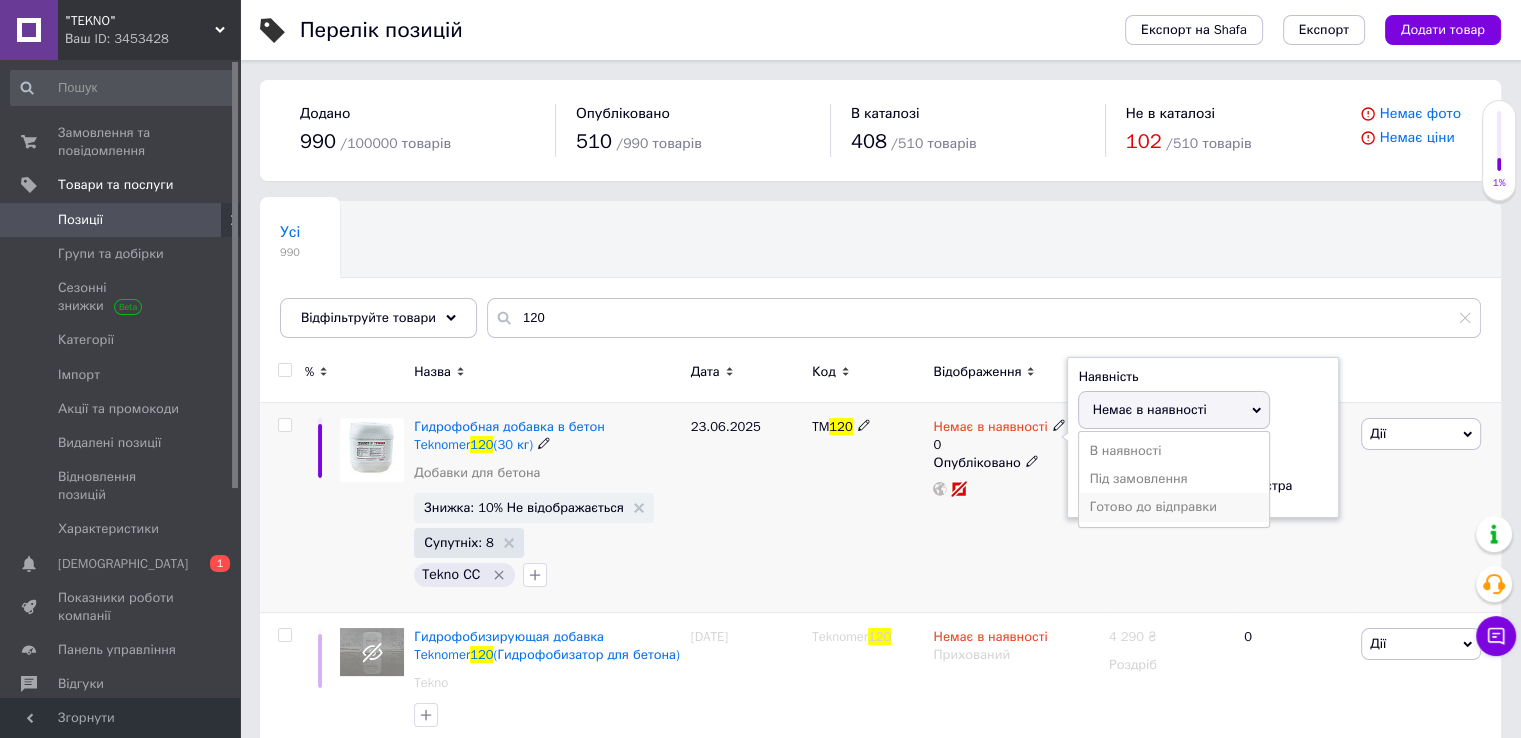 click on "Готово до відправки" at bounding box center [1174, 507] 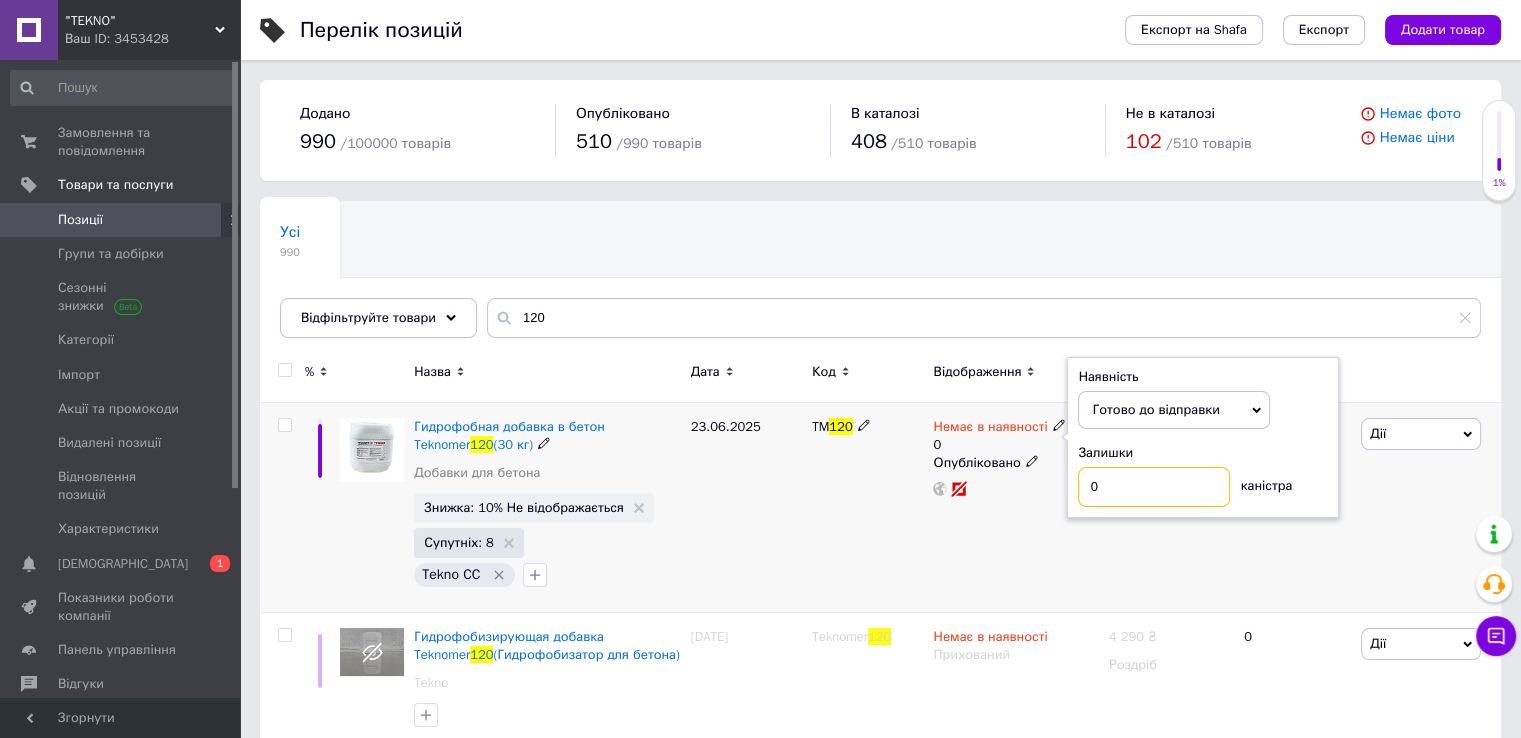 drag, startPoint x: 1109, startPoint y: 485, endPoint x: 1073, endPoint y: 487, distance: 36.05551 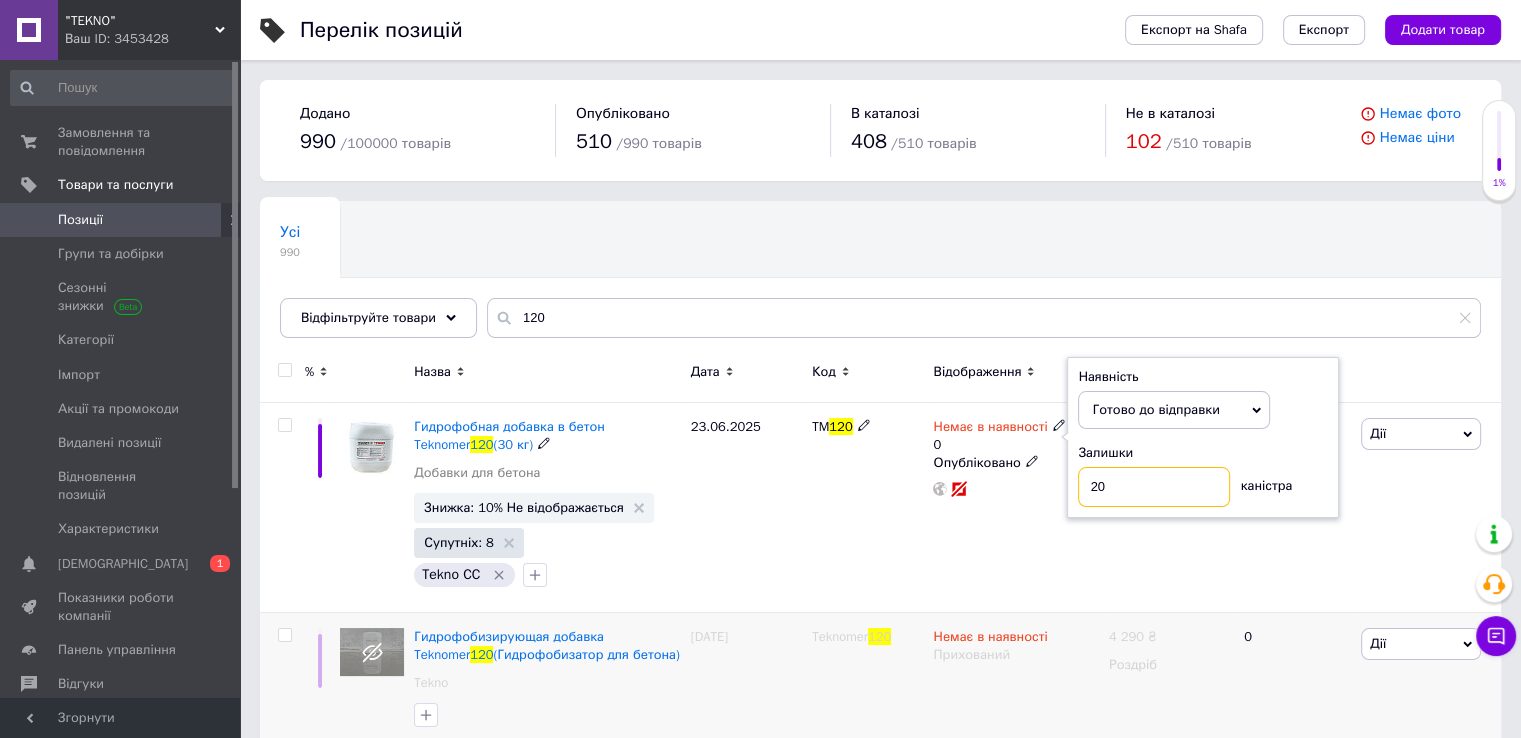 type on "20" 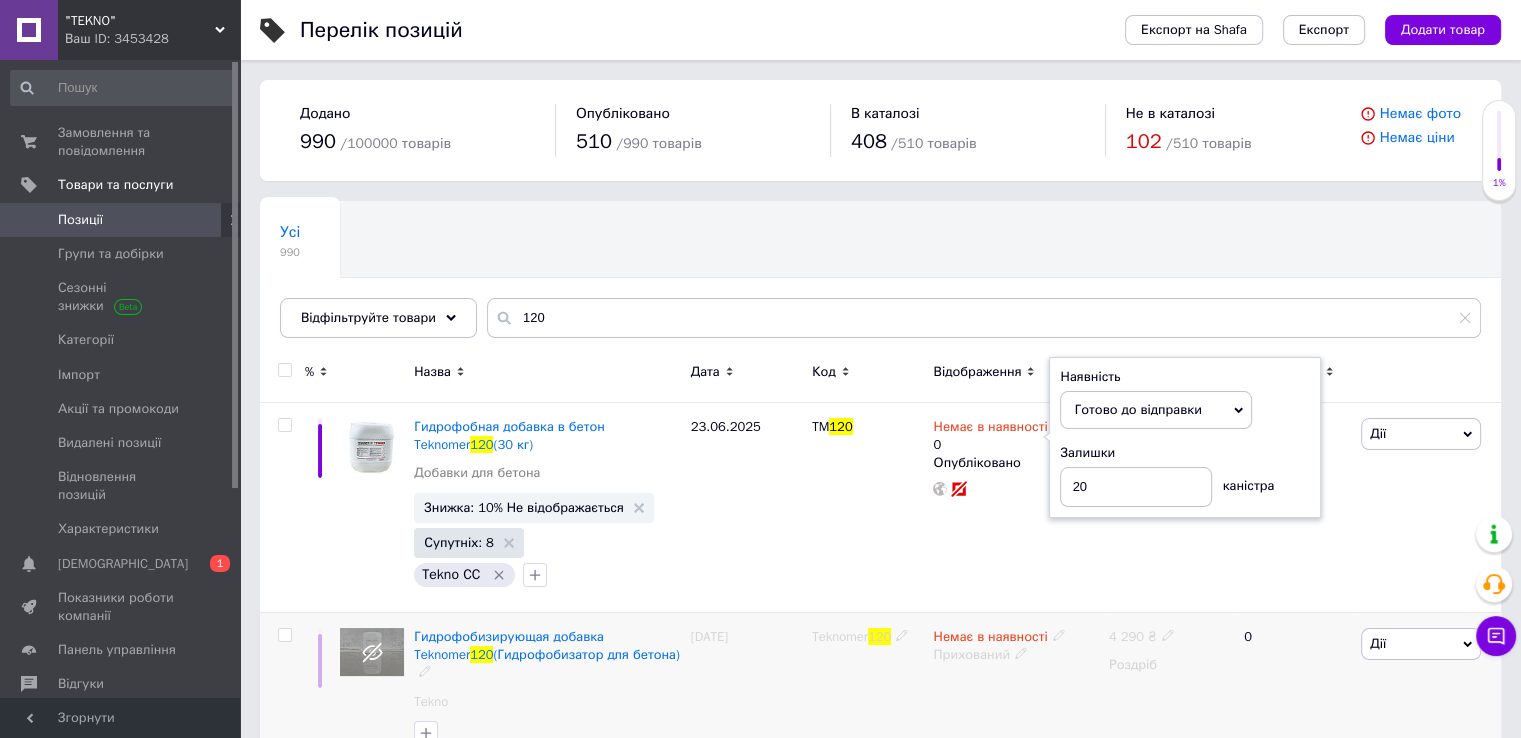 click on "Немає в наявності Прихований" at bounding box center [1015, 692] 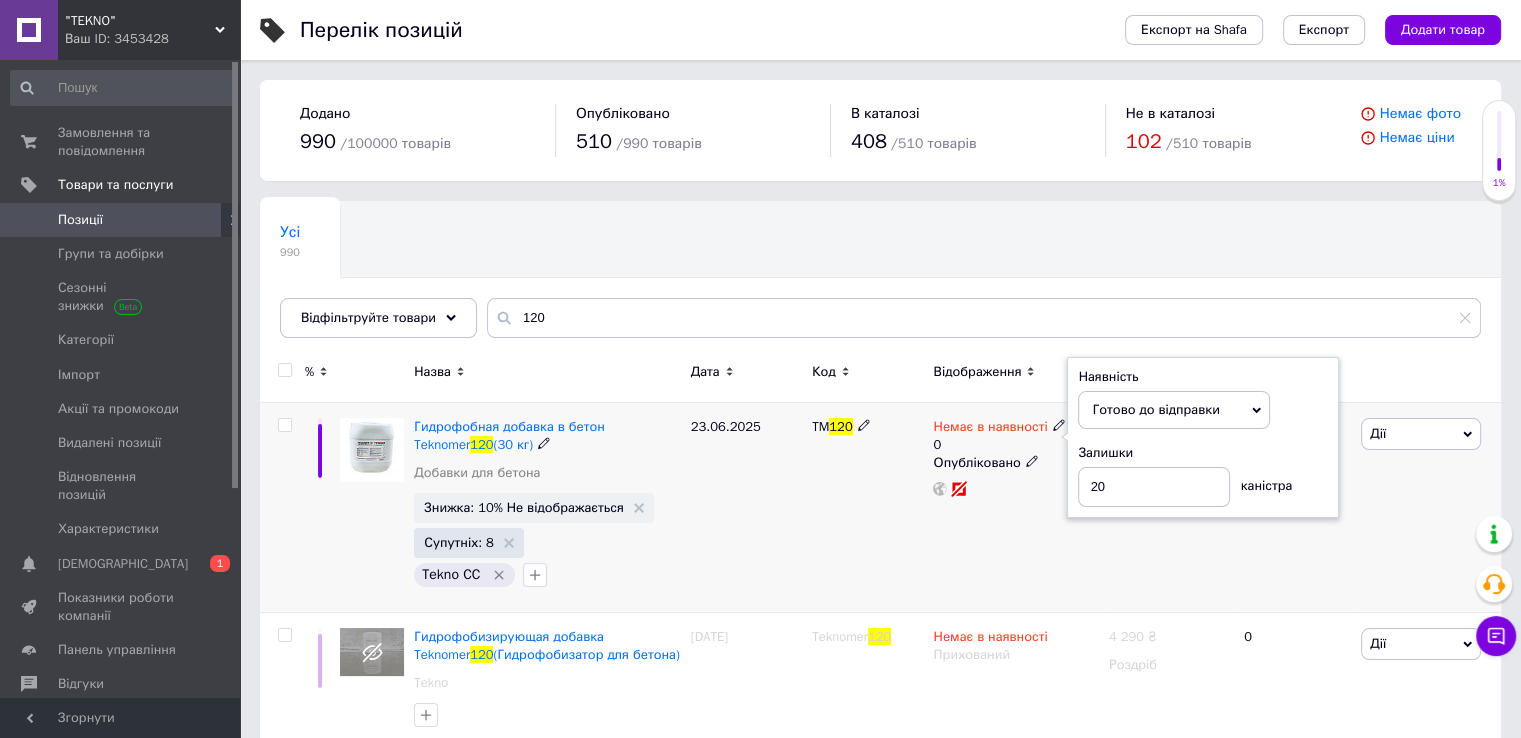 click on "Немає в наявності 0 Наявність [PERSON_NAME] до відправки В наявності Немає в наявності Під замовлення Залишки 20 каністра Опубліковано" at bounding box center (1015, 508) 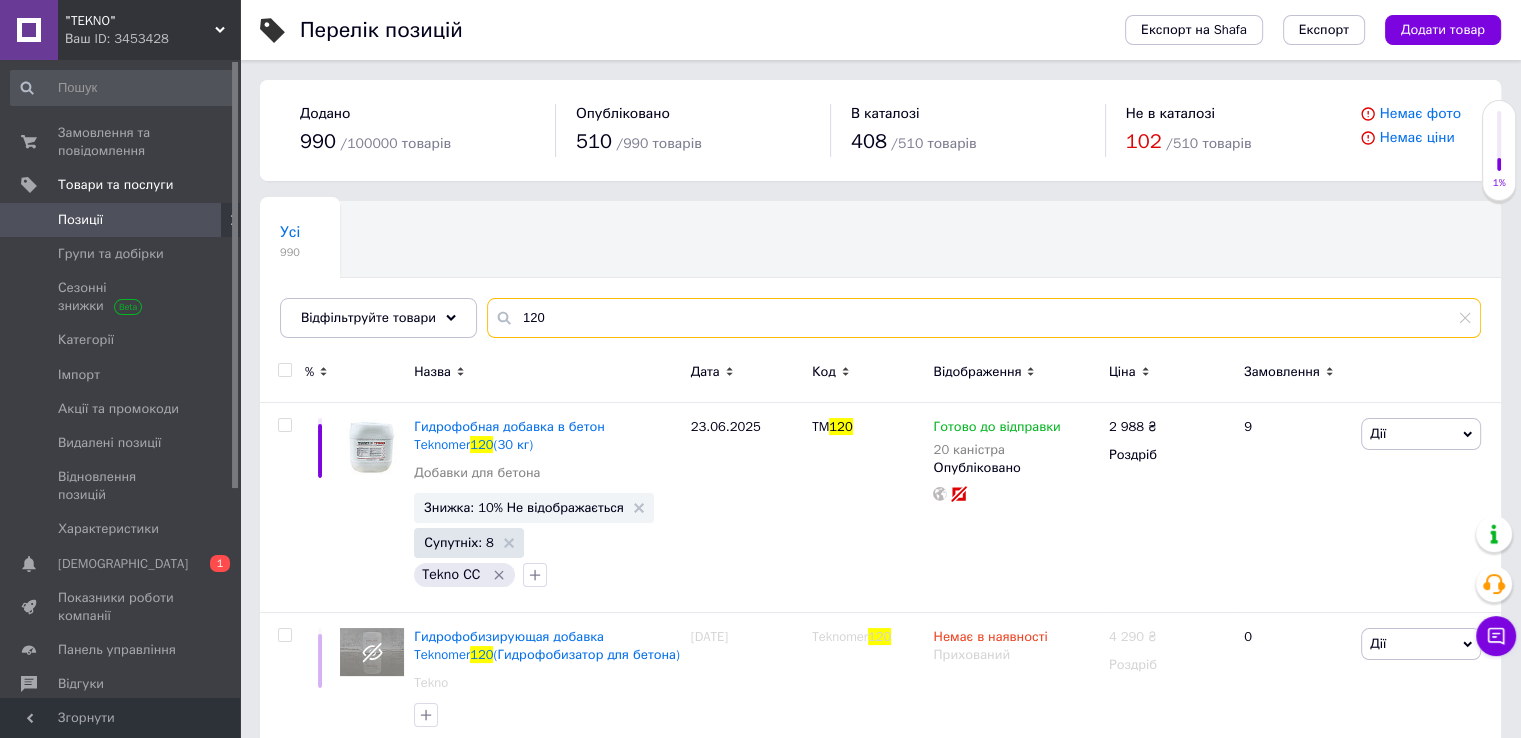 drag, startPoint x: 551, startPoint y: 313, endPoint x: 493, endPoint y: 317, distance: 58.137768 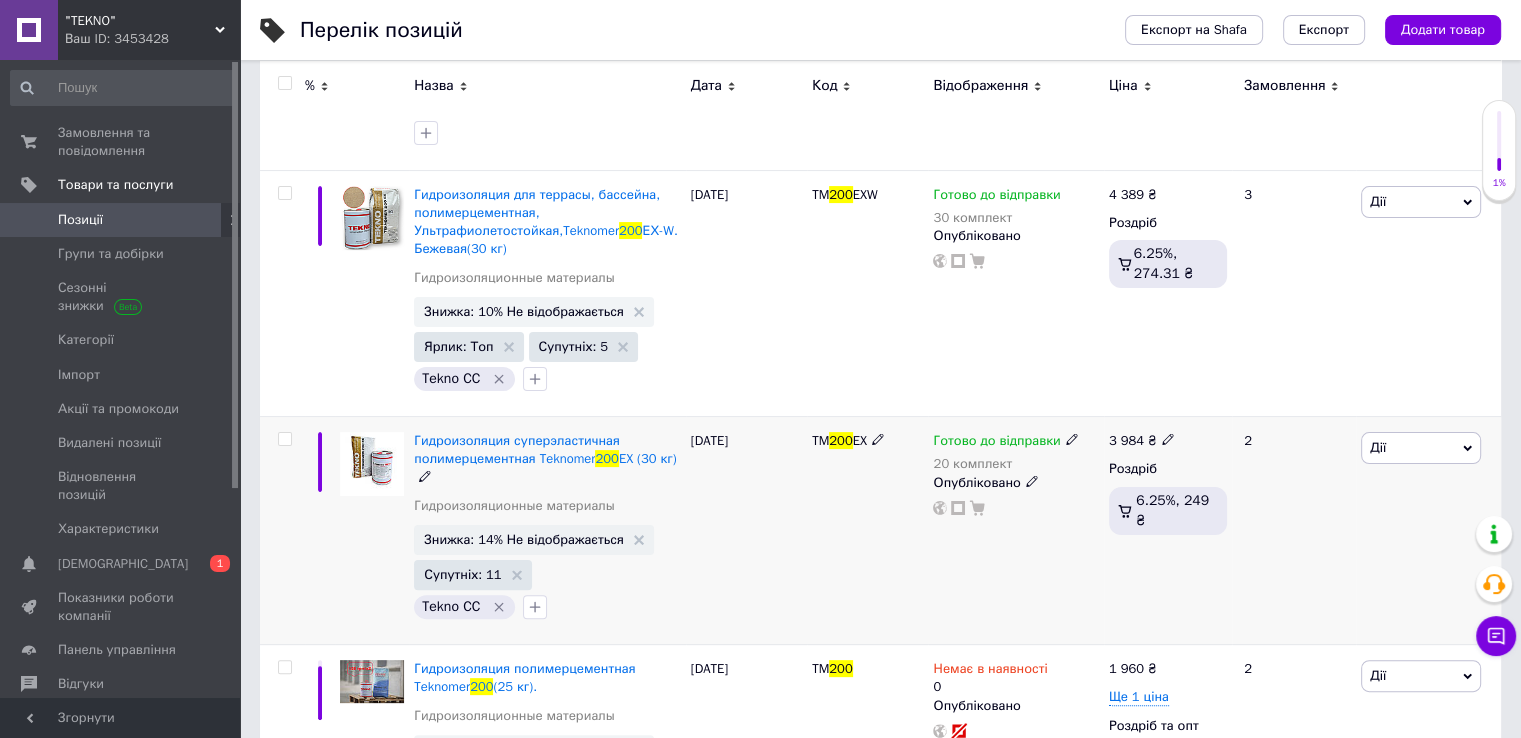 scroll, scrollTop: 533, scrollLeft: 0, axis: vertical 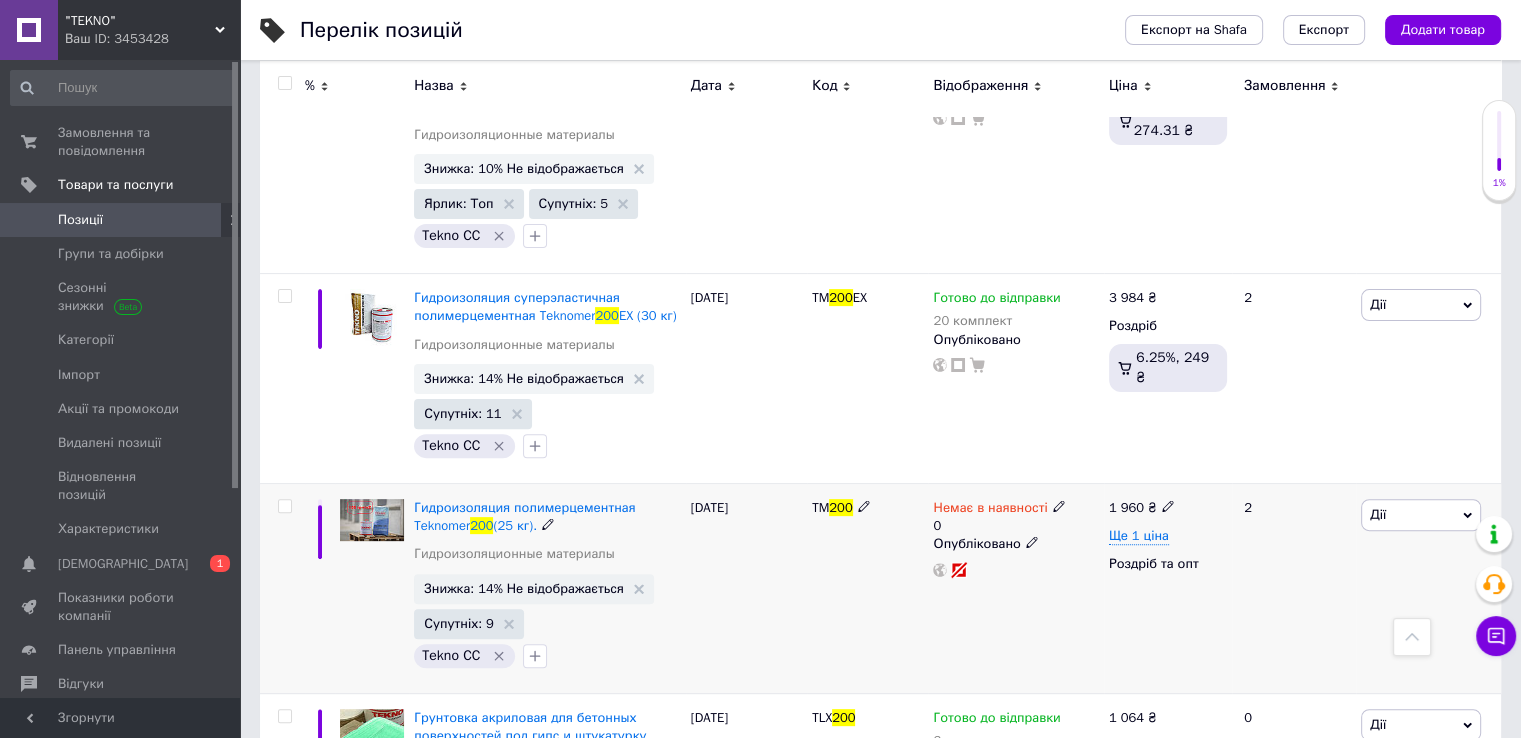 type on "200" 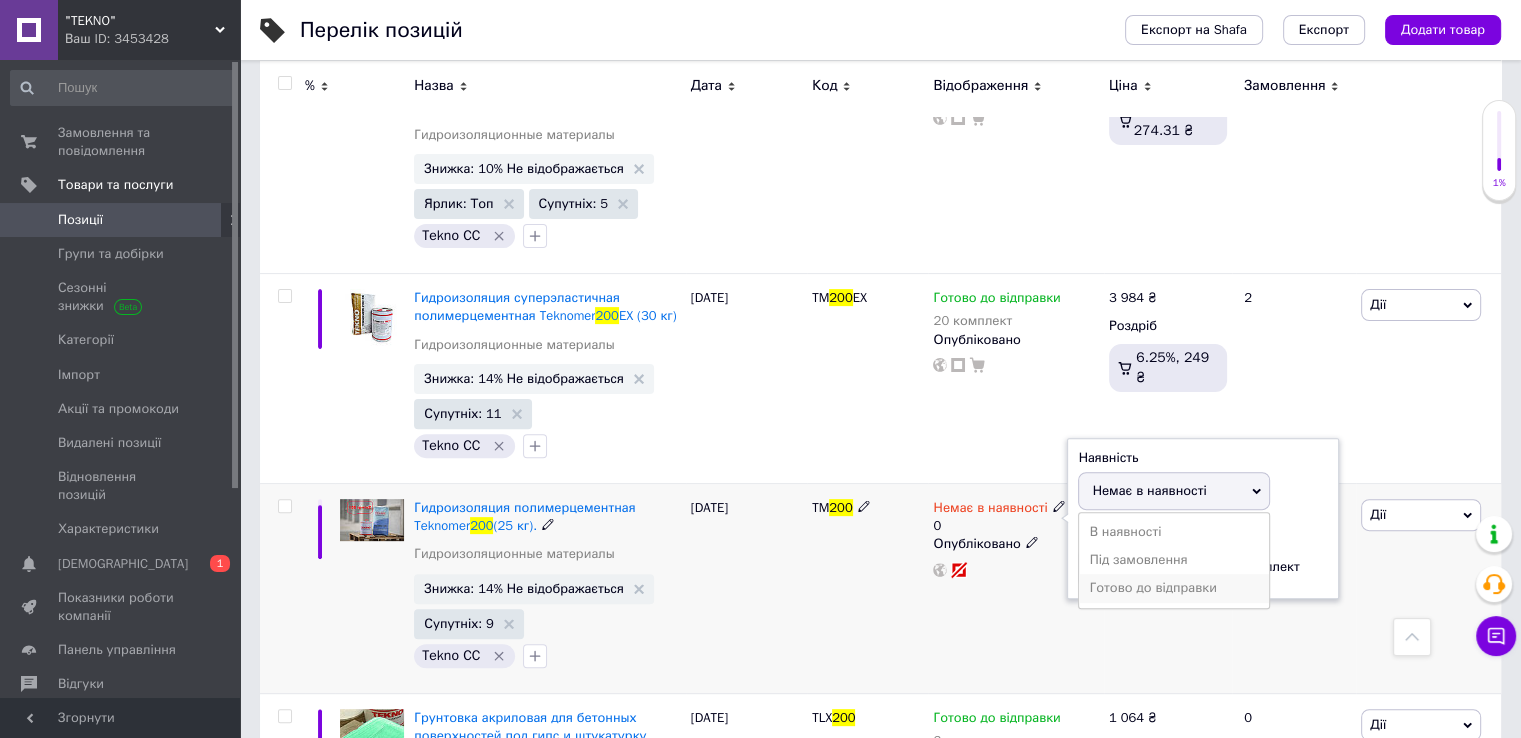 click on "Готово до відправки" at bounding box center (1174, 588) 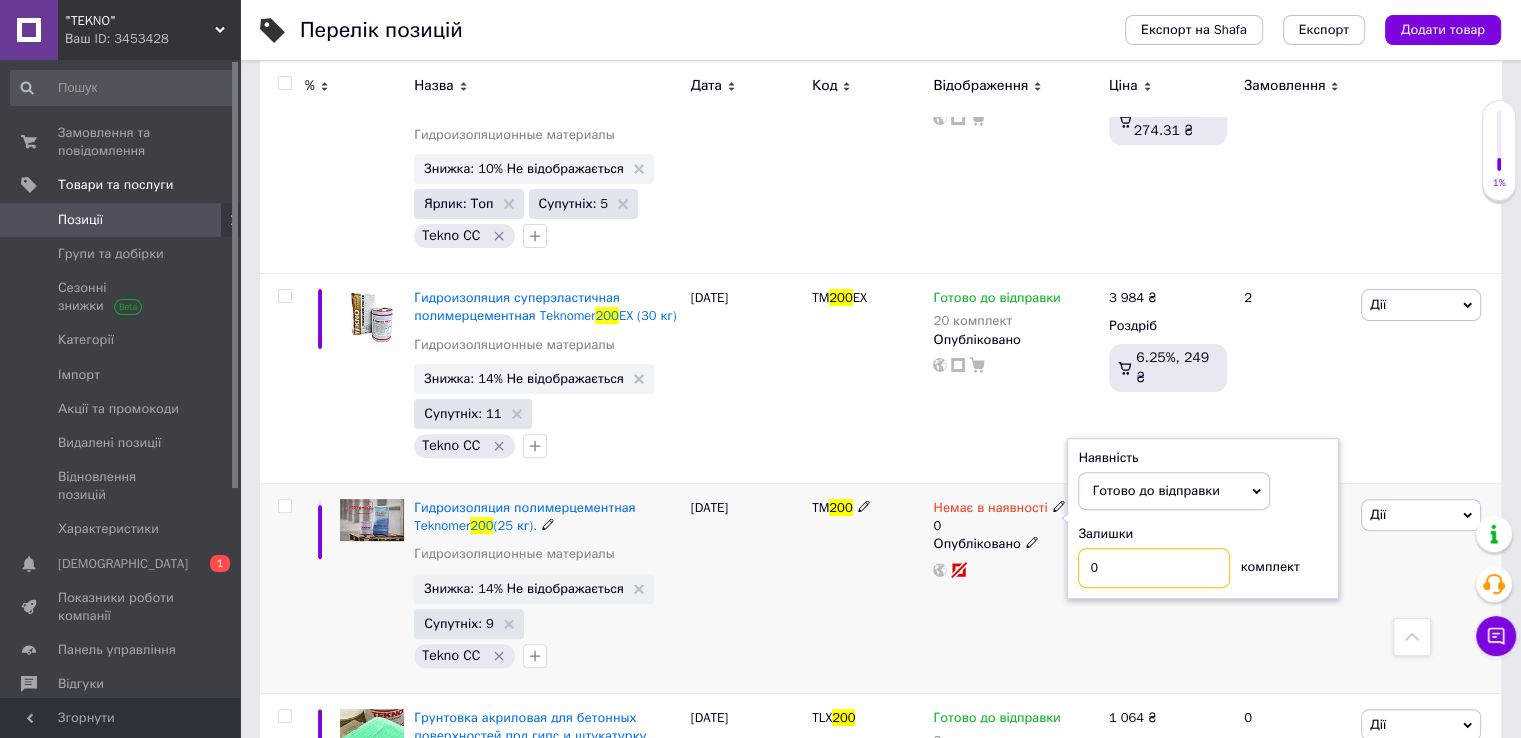 drag, startPoint x: 1096, startPoint y: 573, endPoint x: 1076, endPoint y: 573, distance: 20 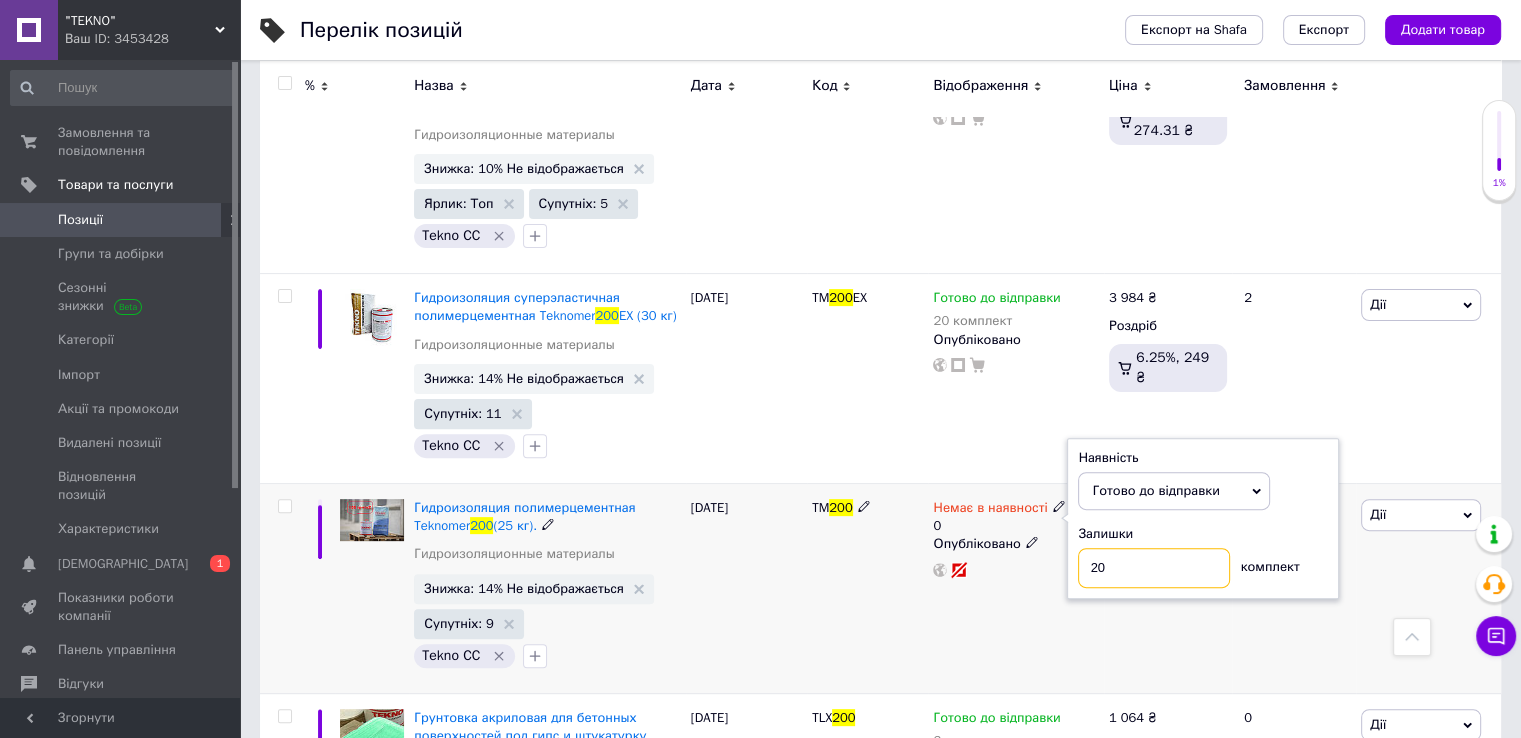type on "20" 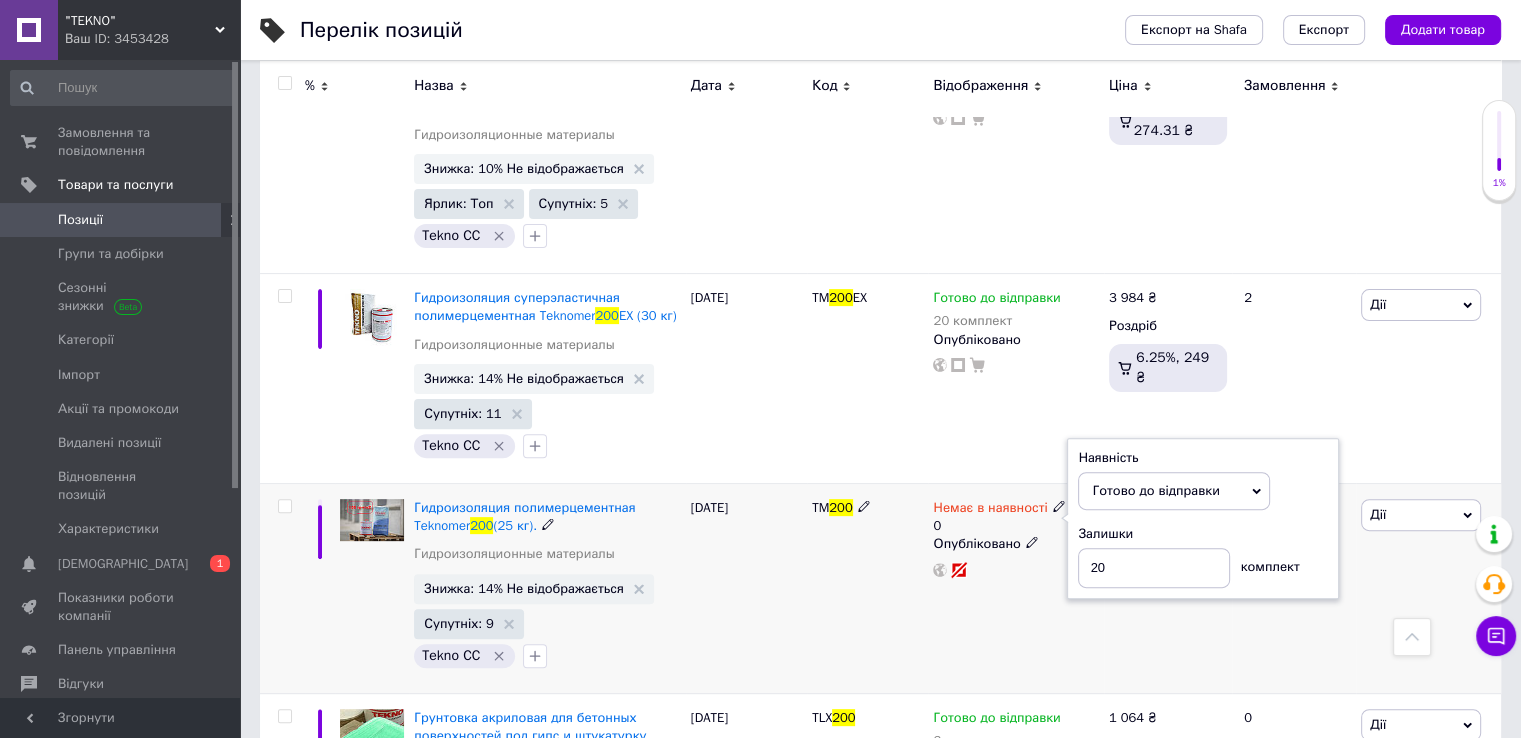 click on "Немає в наявності 0 Наявність [PERSON_NAME] до відправки В наявності Немає в наявності Під замовлення Залишки 20 комплект Опубліковано" at bounding box center [1015, 589] 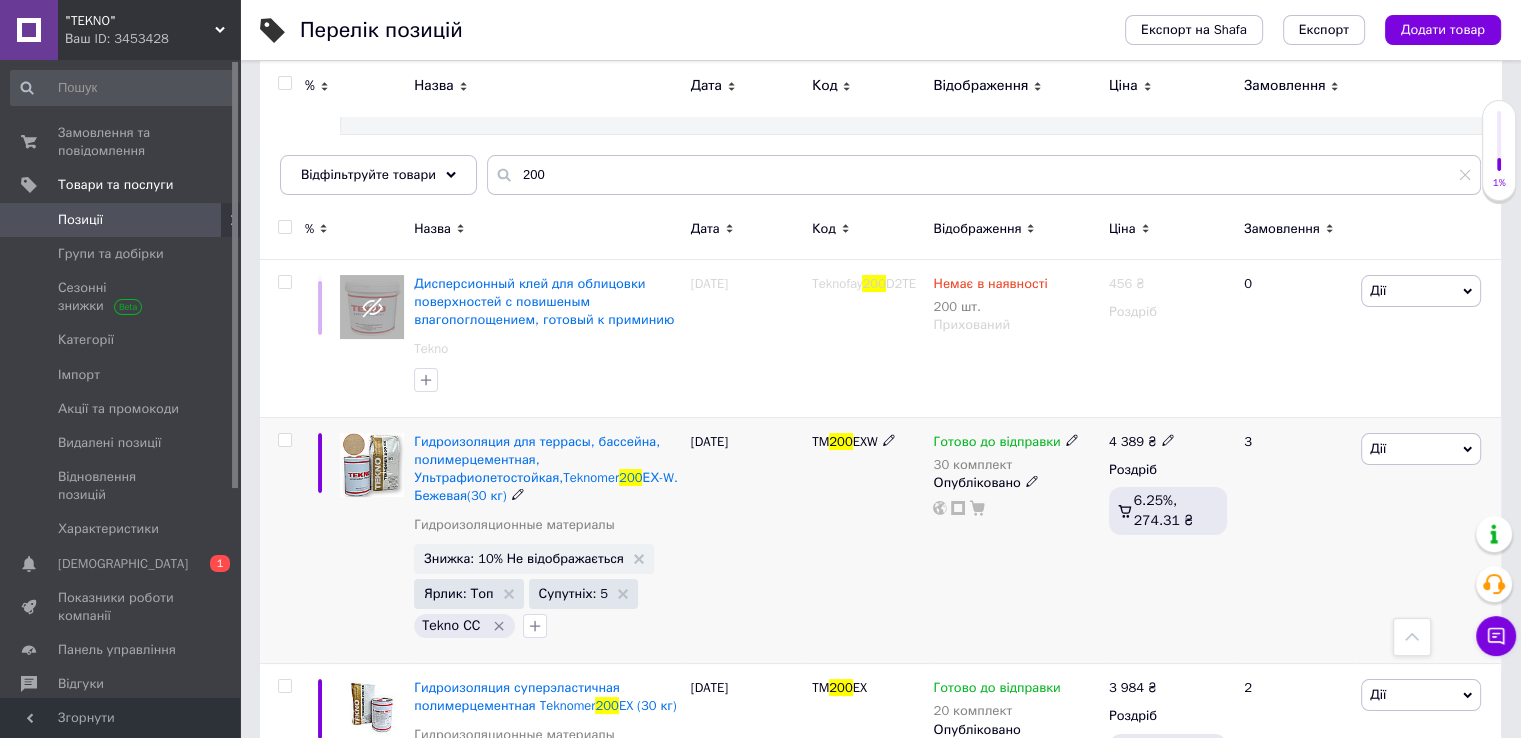 scroll, scrollTop: 0, scrollLeft: 0, axis: both 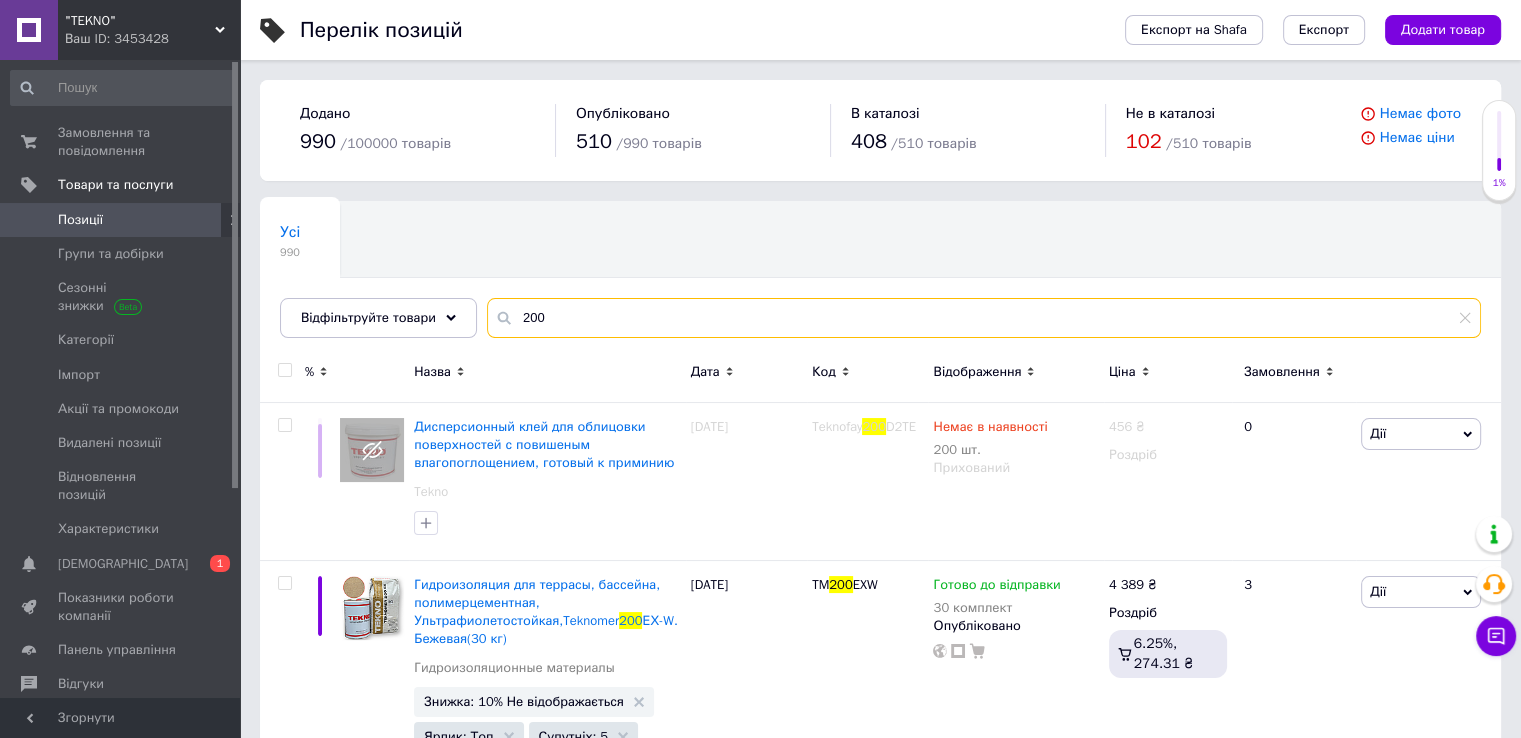 drag, startPoint x: 536, startPoint y: 315, endPoint x: 488, endPoint y: 316, distance: 48.010414 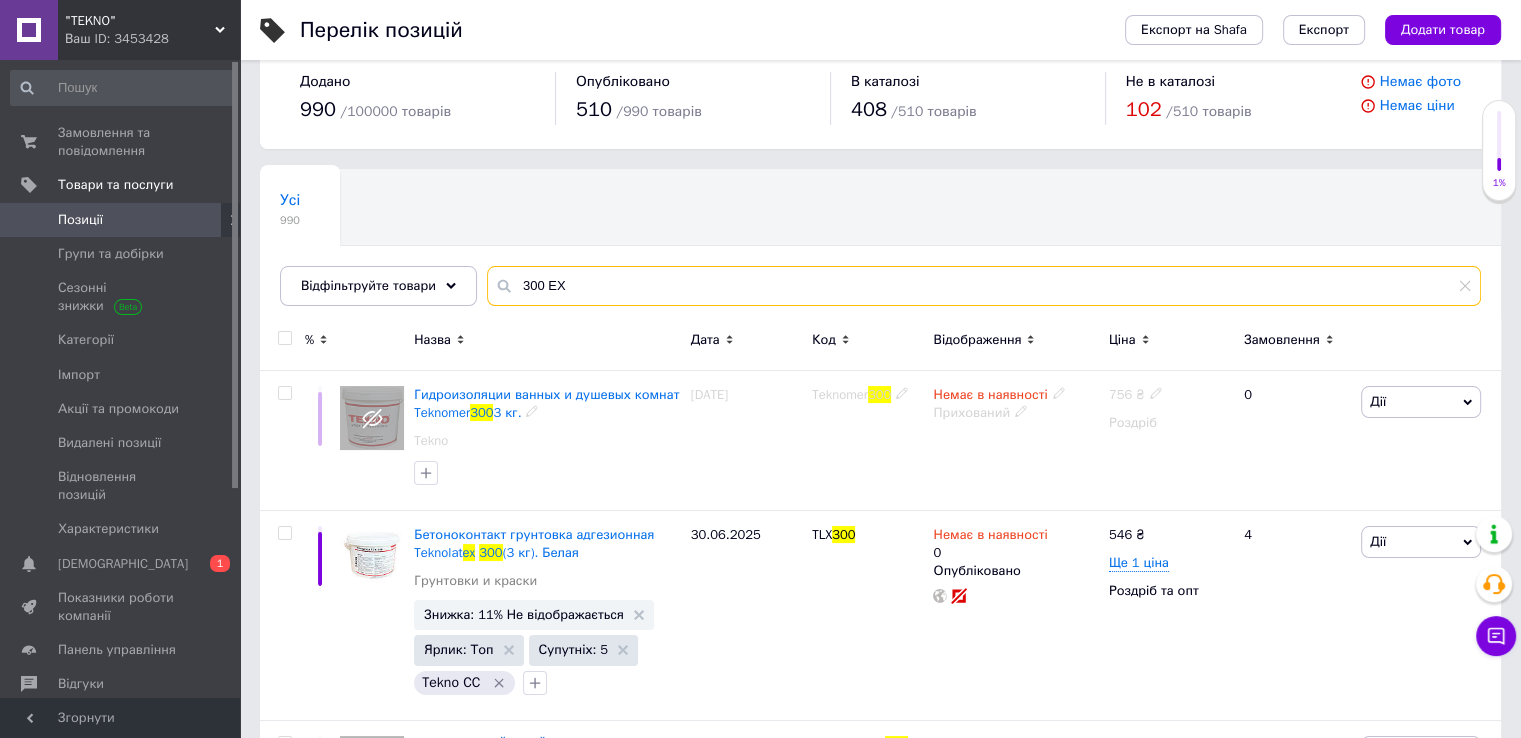 scroll, scrollTop: 0, scrollLeft: 0, axis: both 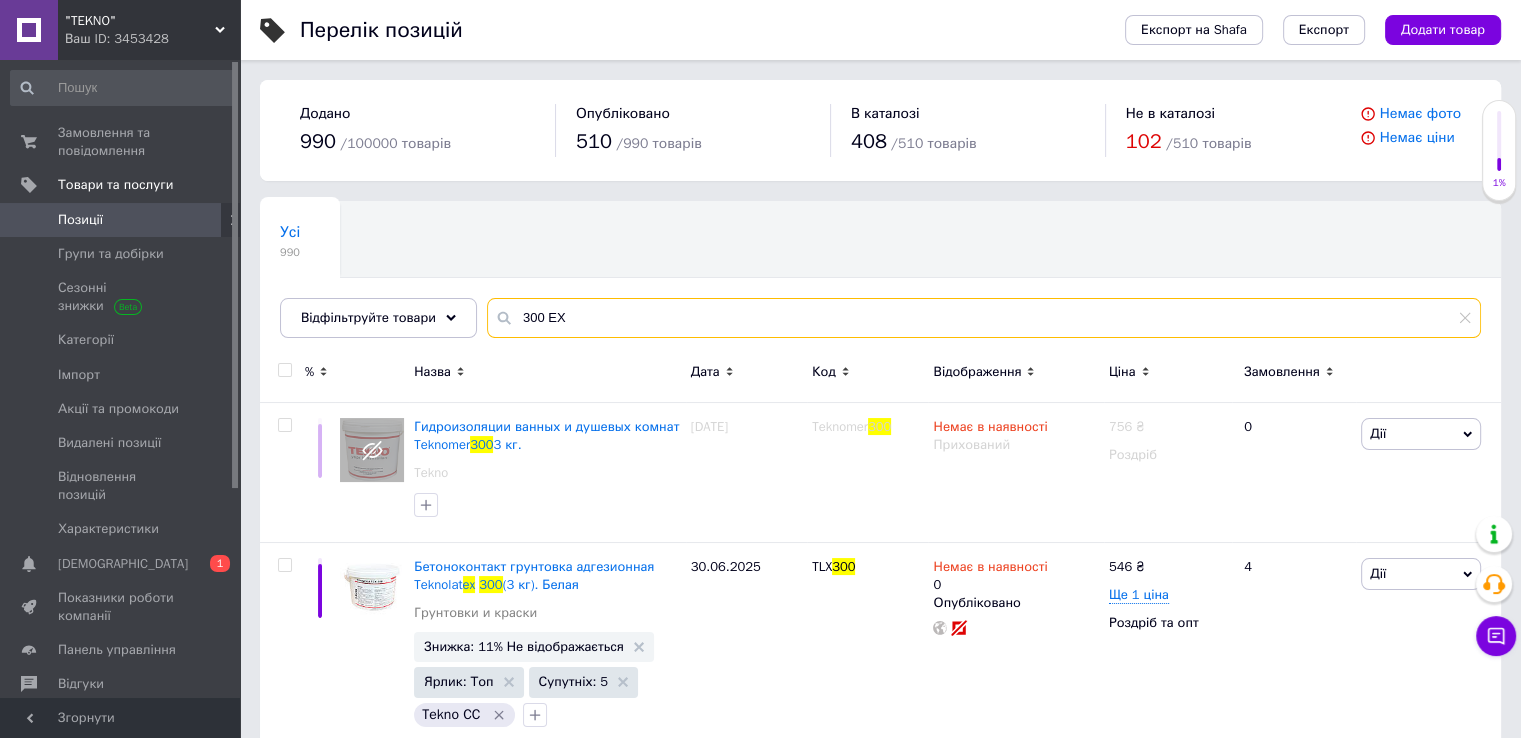 drag, startPoint x: 578, startPoint y: 317, endPoint x: 471, endPoint y: 319, distance: 107.01869 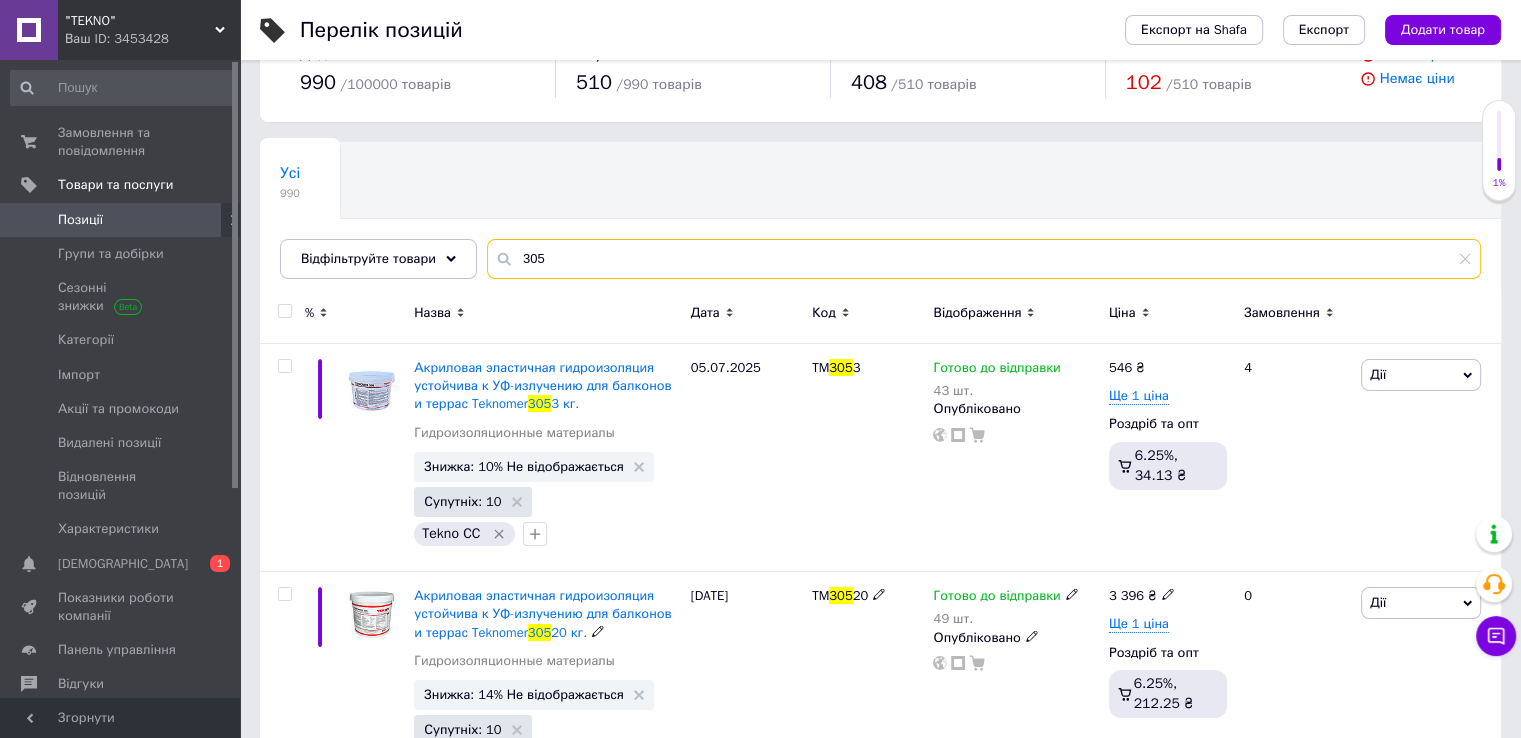 scroll, scrollTop: 0, scrollLeft: 0, axis: both 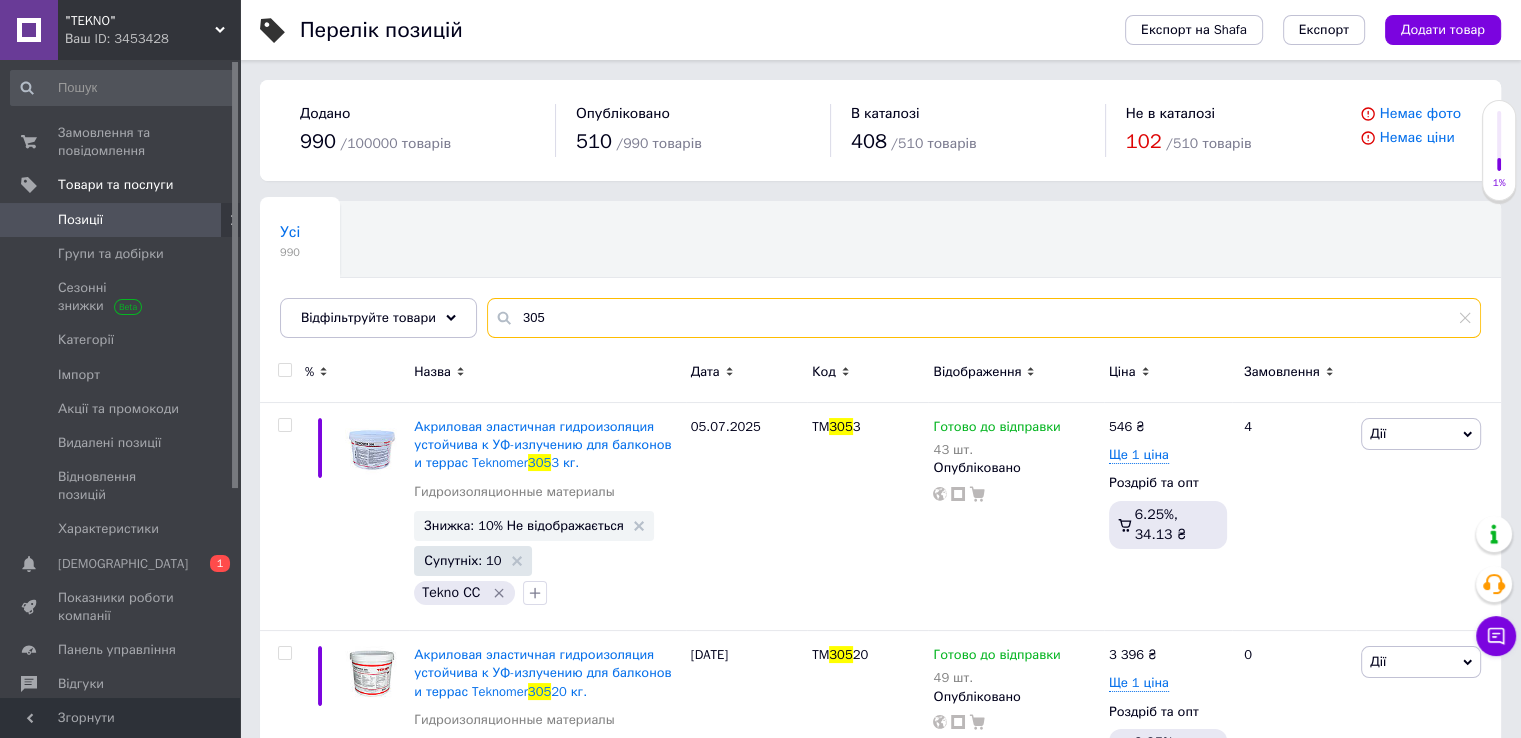 drag, startPoint x: 558, startPoint y: 309, endPoint x: 474, endPoint y: 318, distance: 84.48077 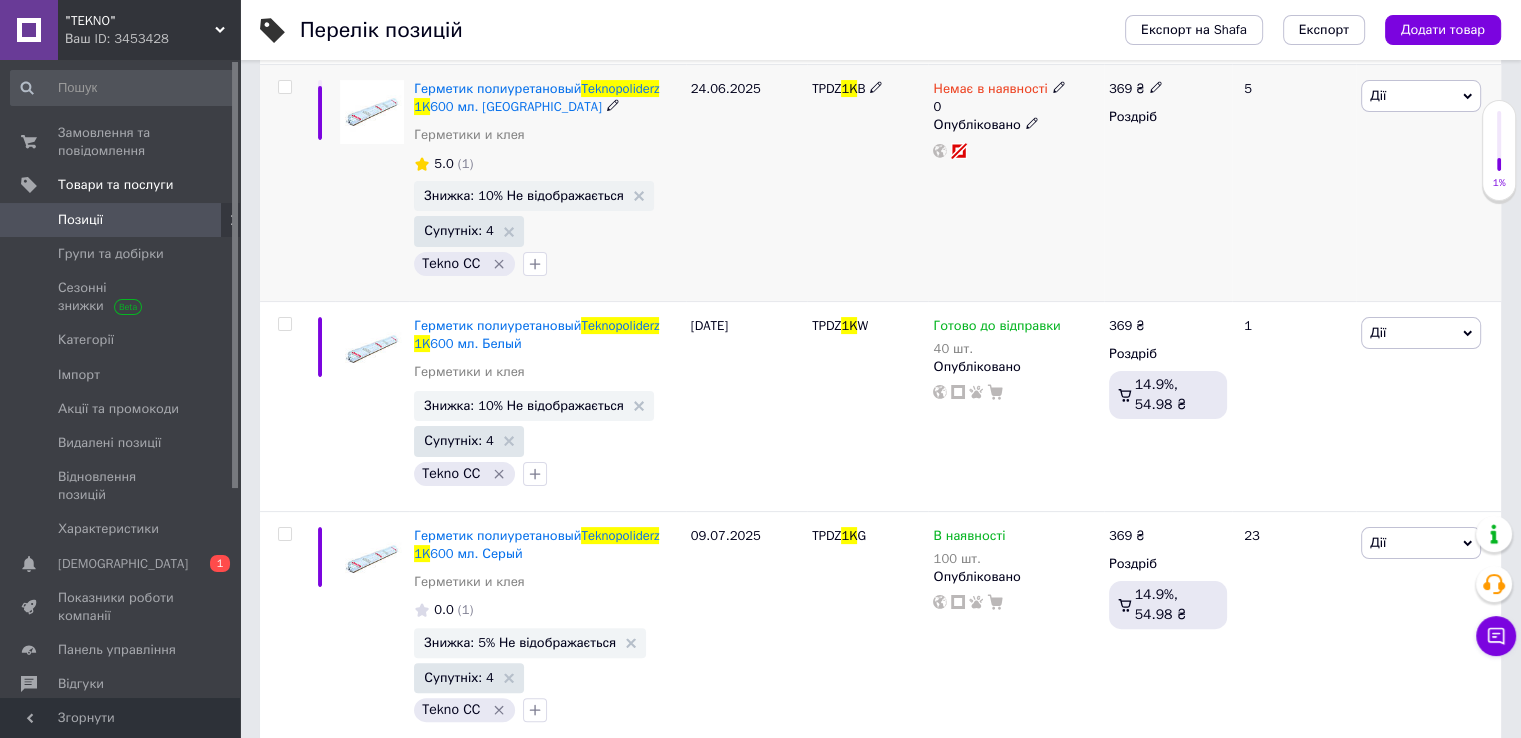 scroll, scrollTop: 400, scrollLeft: 0, axis: vertical 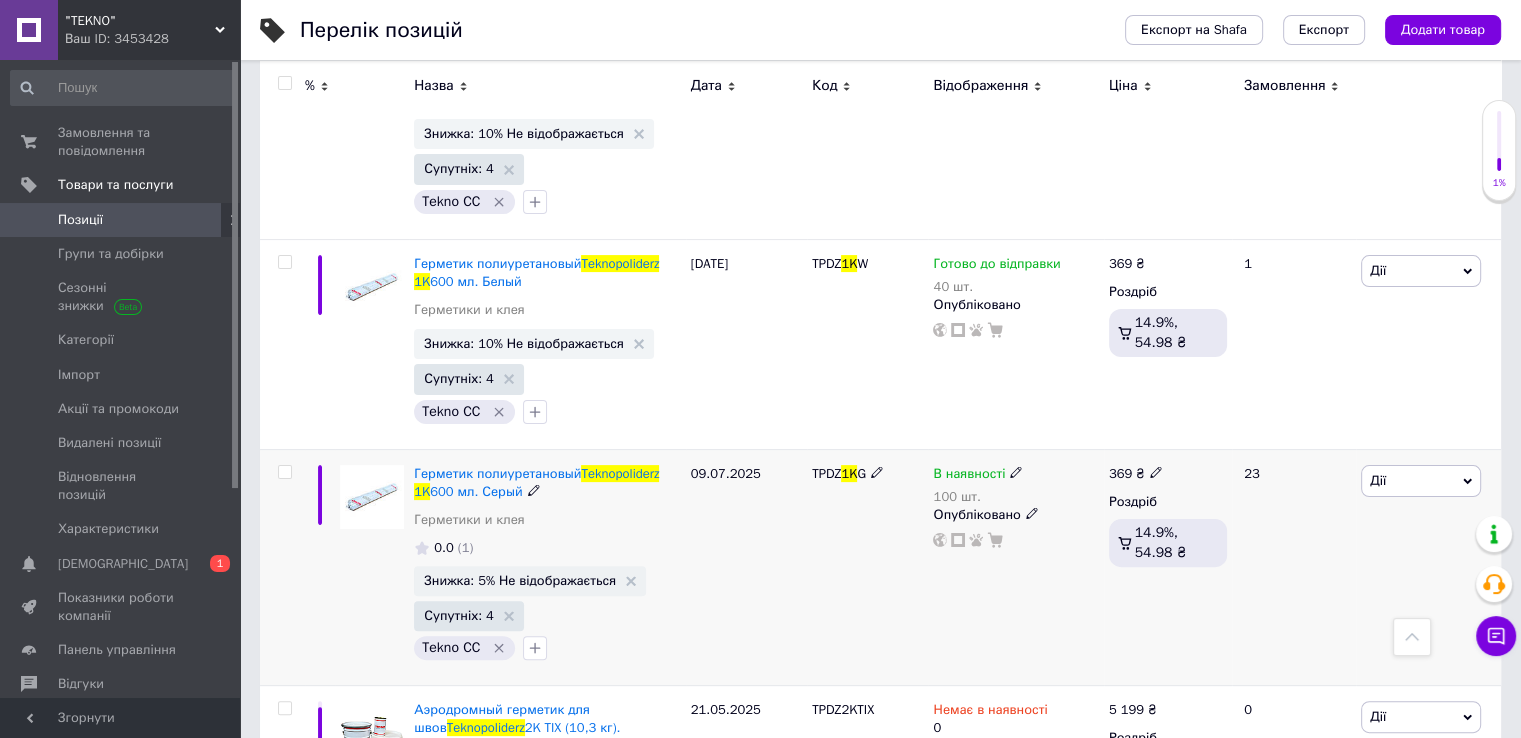 click 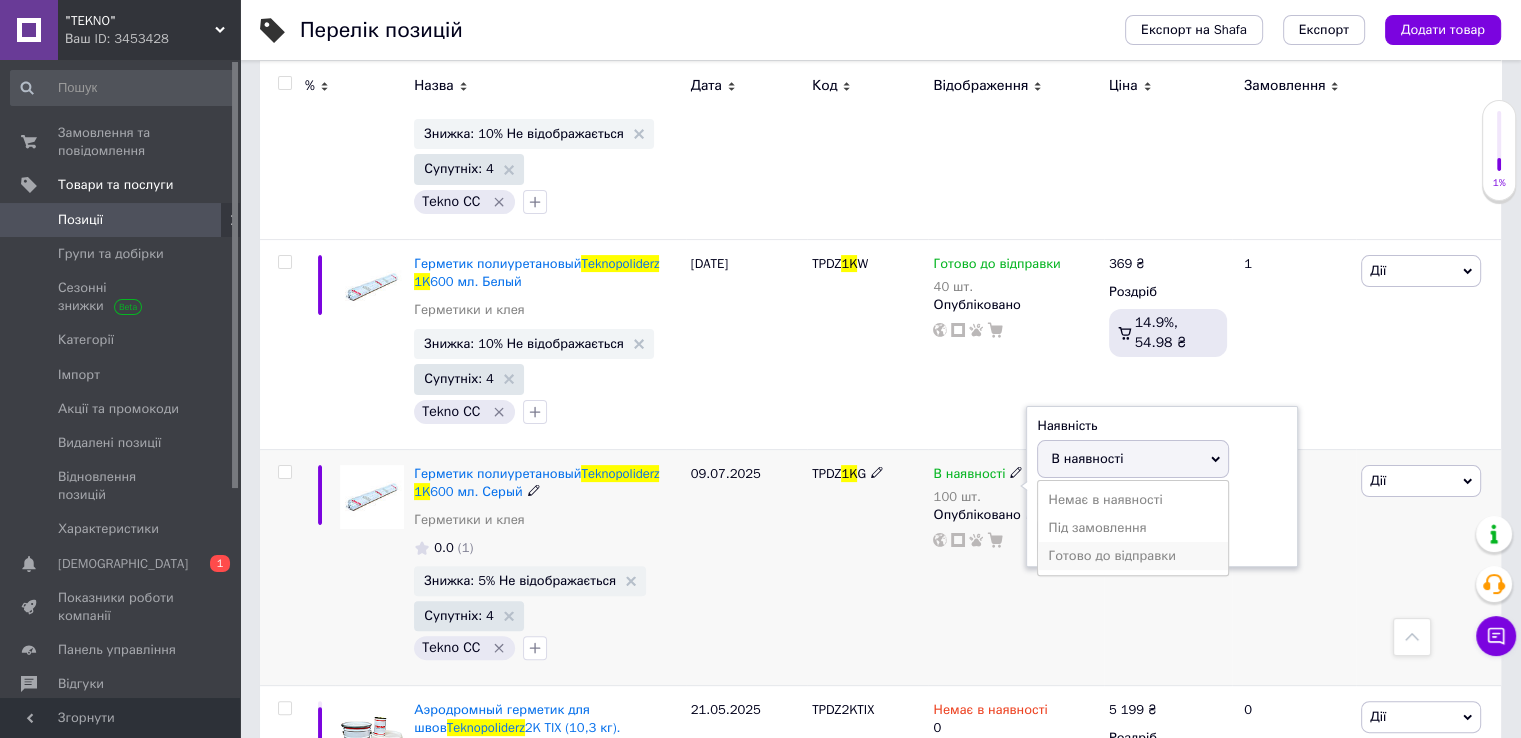 click on "Готово до відправки" at bounding box center [1133, 556] 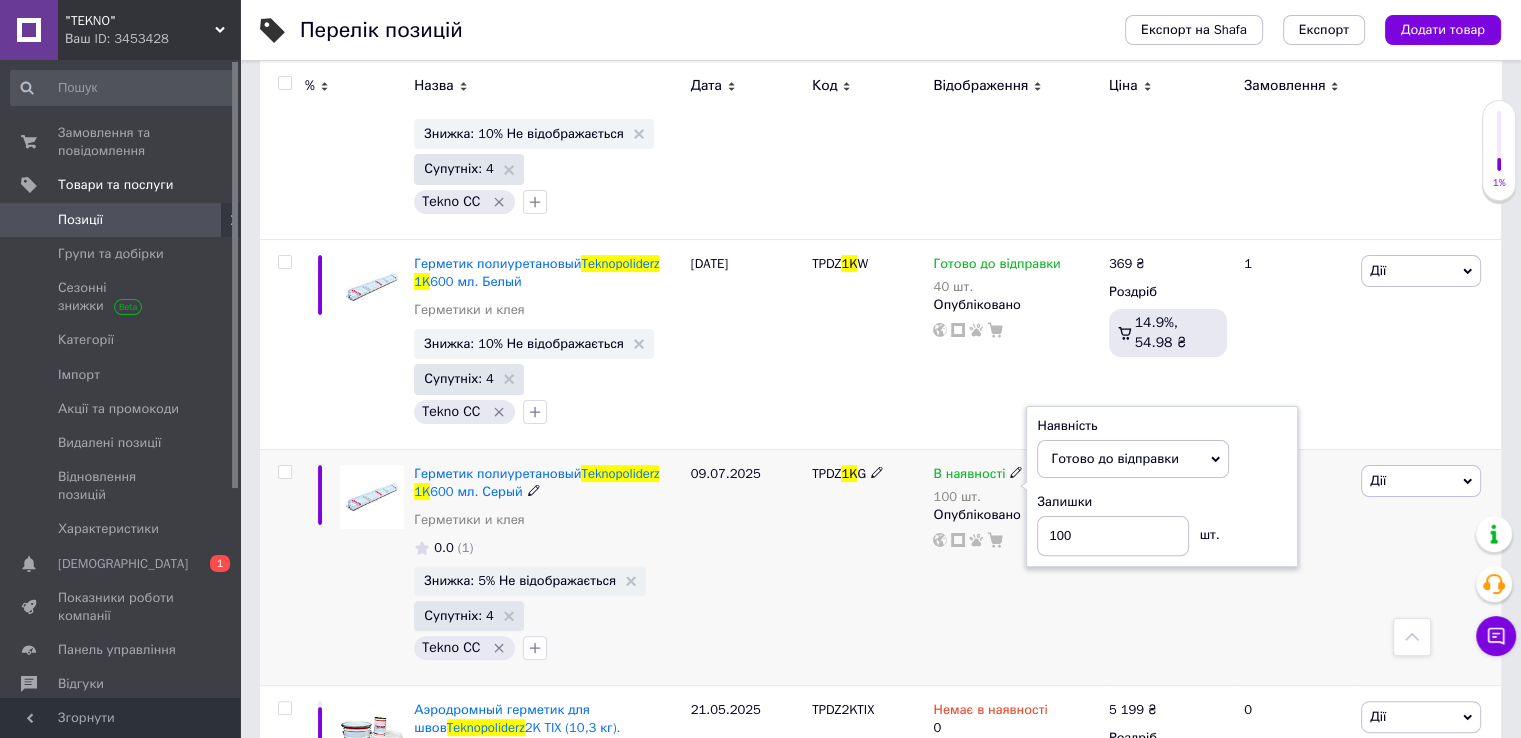 click on "TPDZ 1K G" at bounding box center (867, 567) 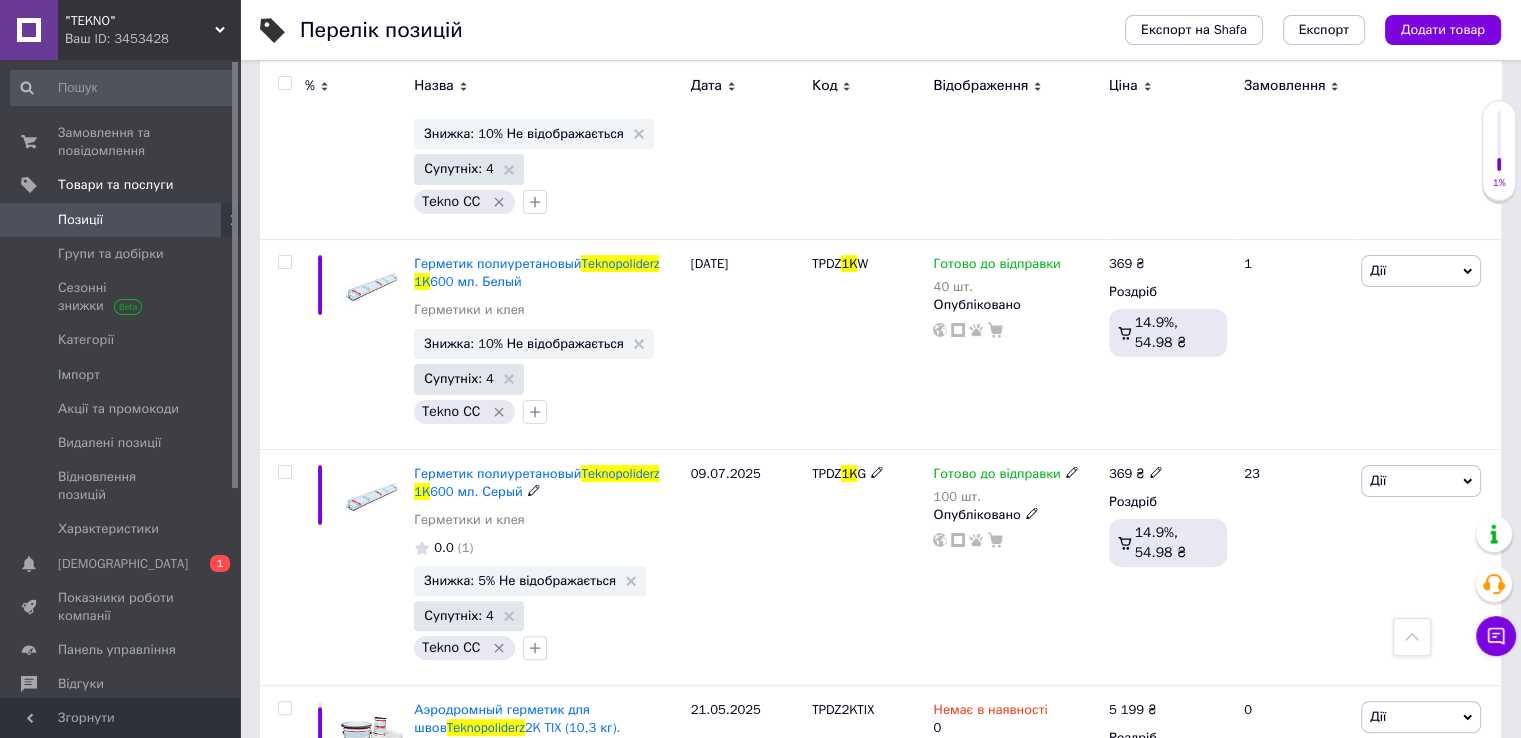 click on "Готово до відправки 100 шт. Опубліковано" at bounding box center [1015, 567] 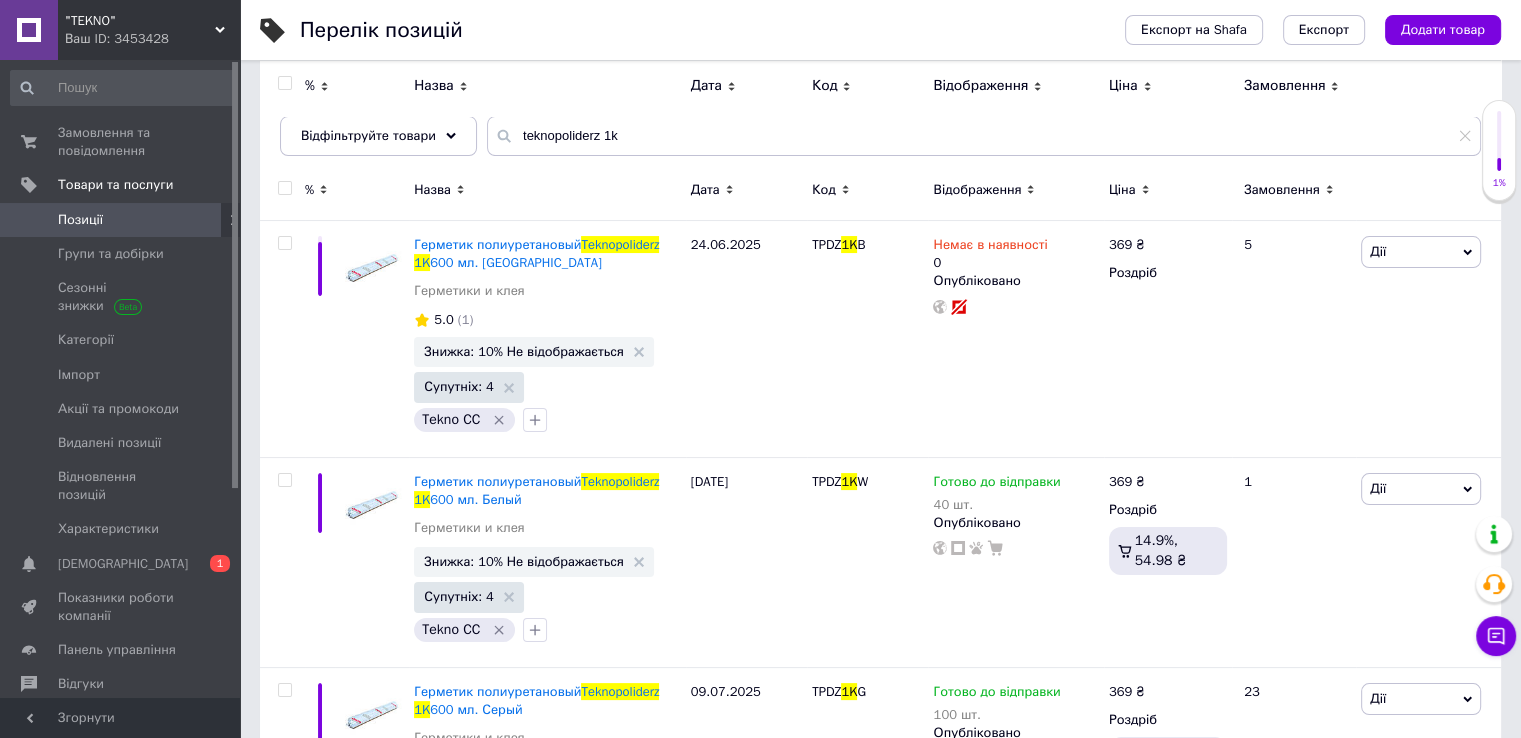 scroll, scrollTop: 0, scrollLeft: 0, axis: both 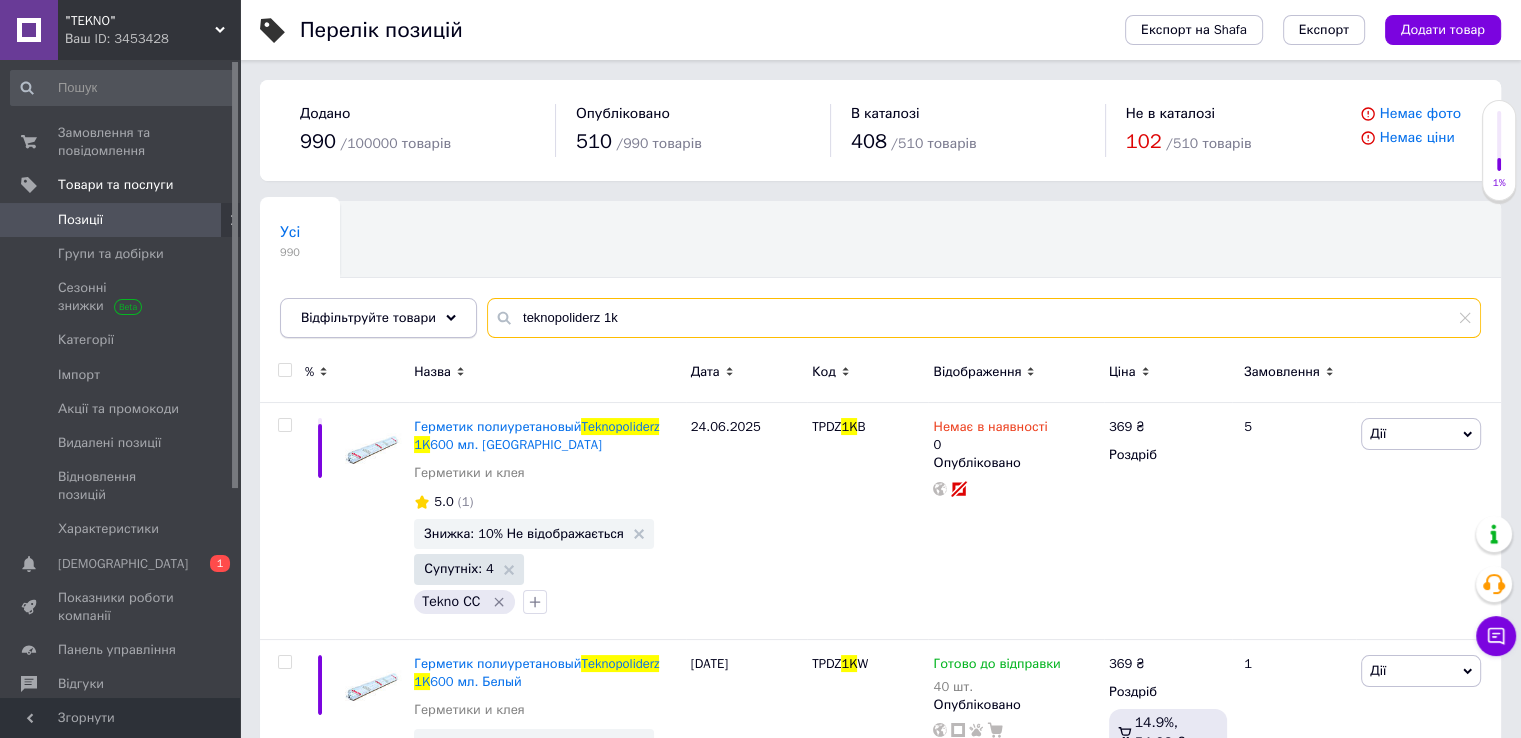 drag, startPoint x: 598, startPoint y: 309, endPoint x: 422, endPoint y: 324, distance: 176.63805 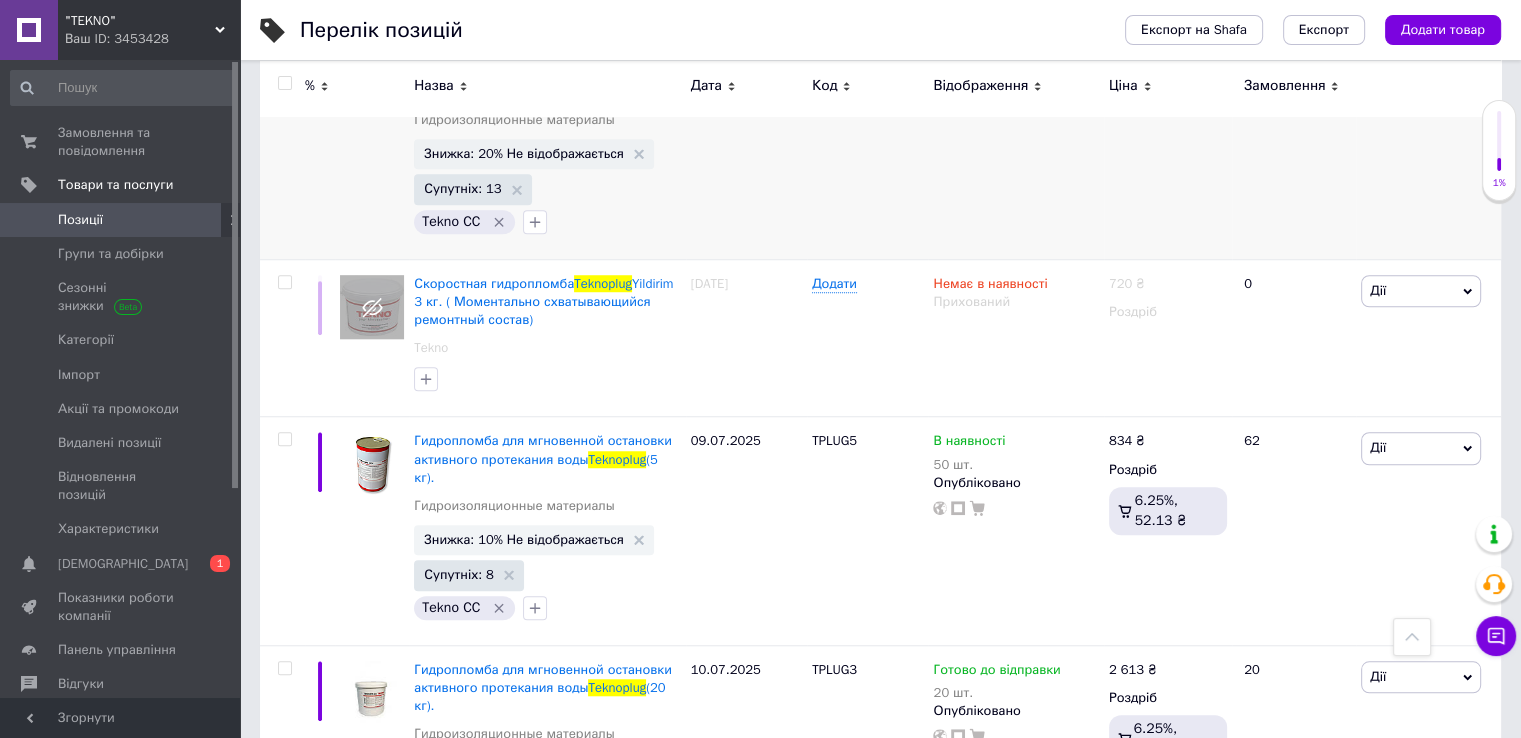 scroll, scrollTop: 1600, scrollLeft: 0, axis: vertical 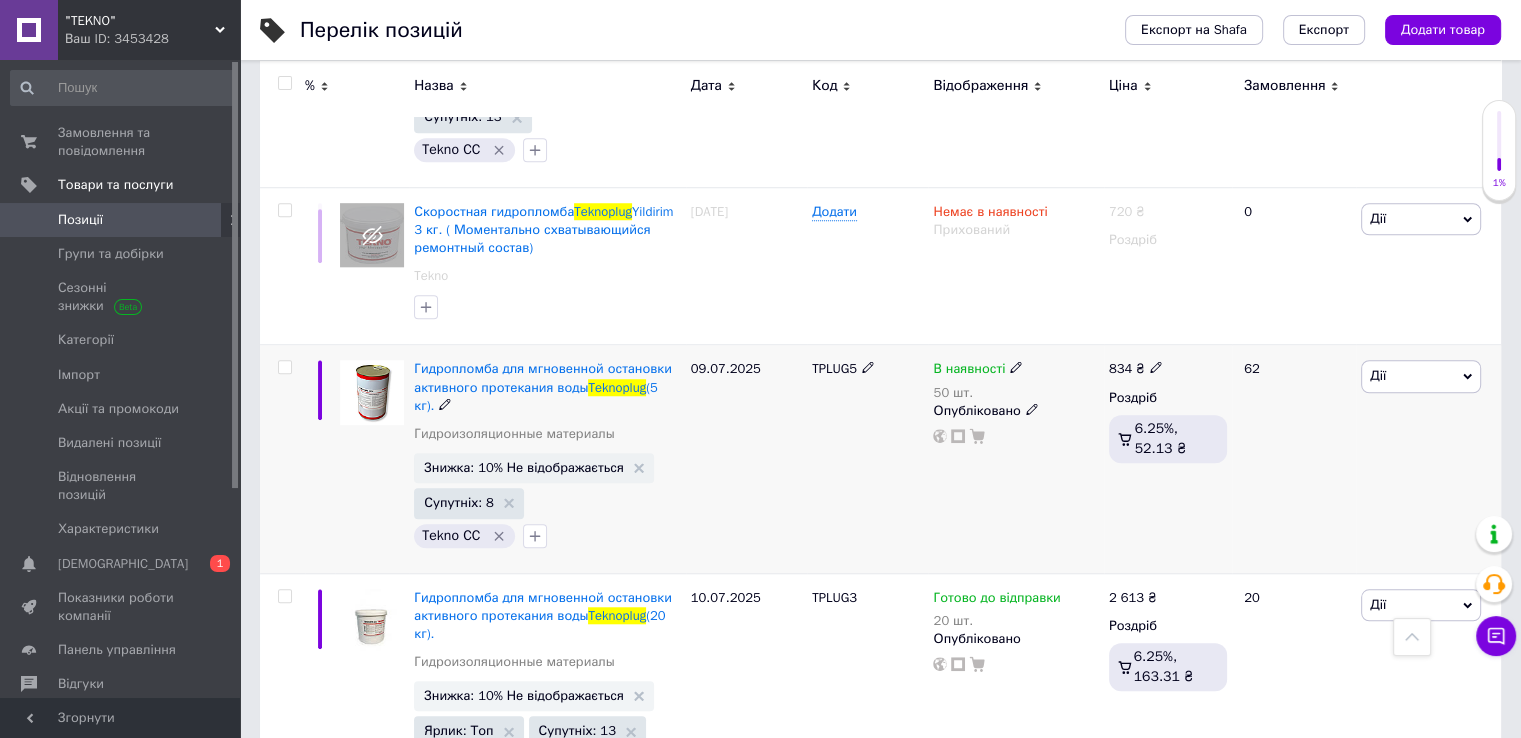 click 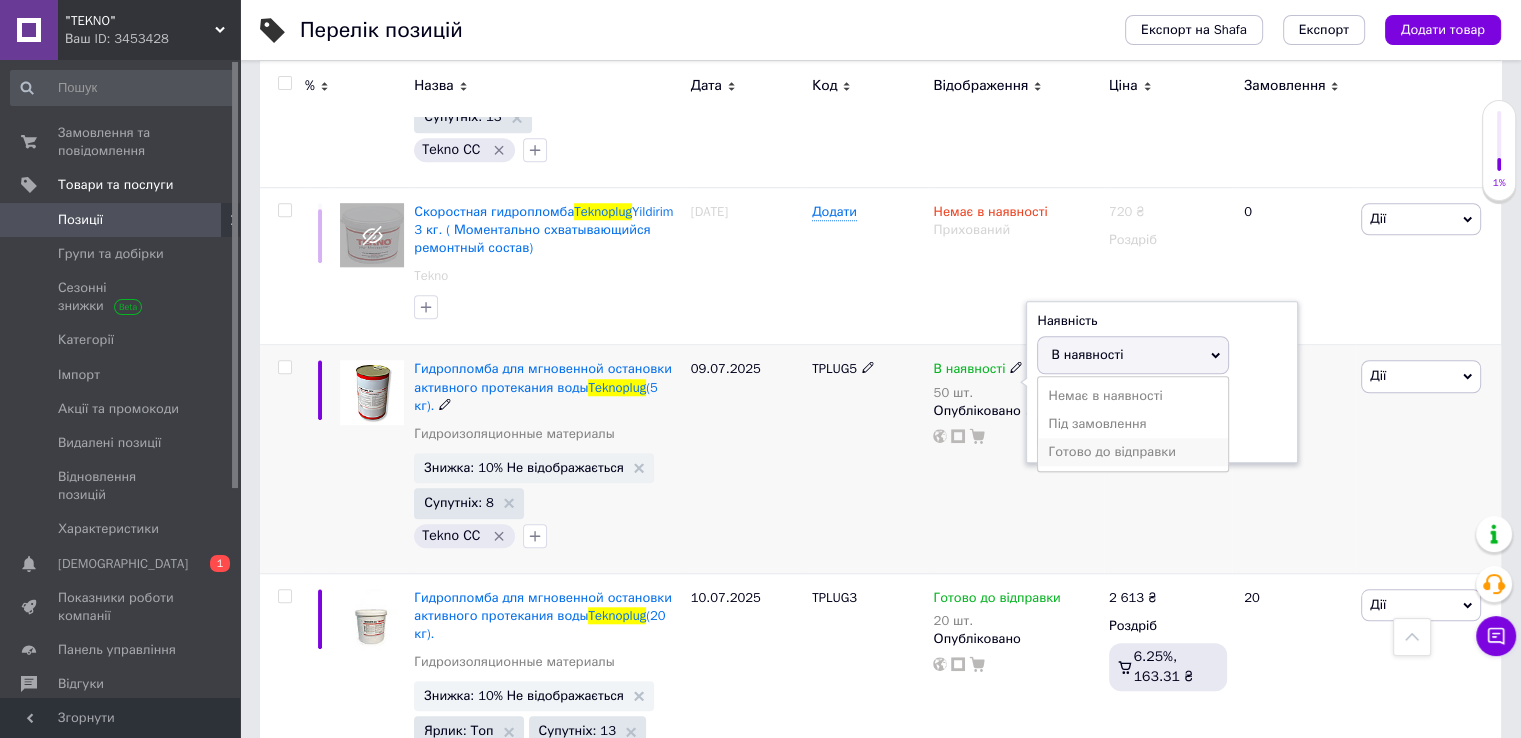 click on "Готово до відправки" at bounding box center (1133, 452) 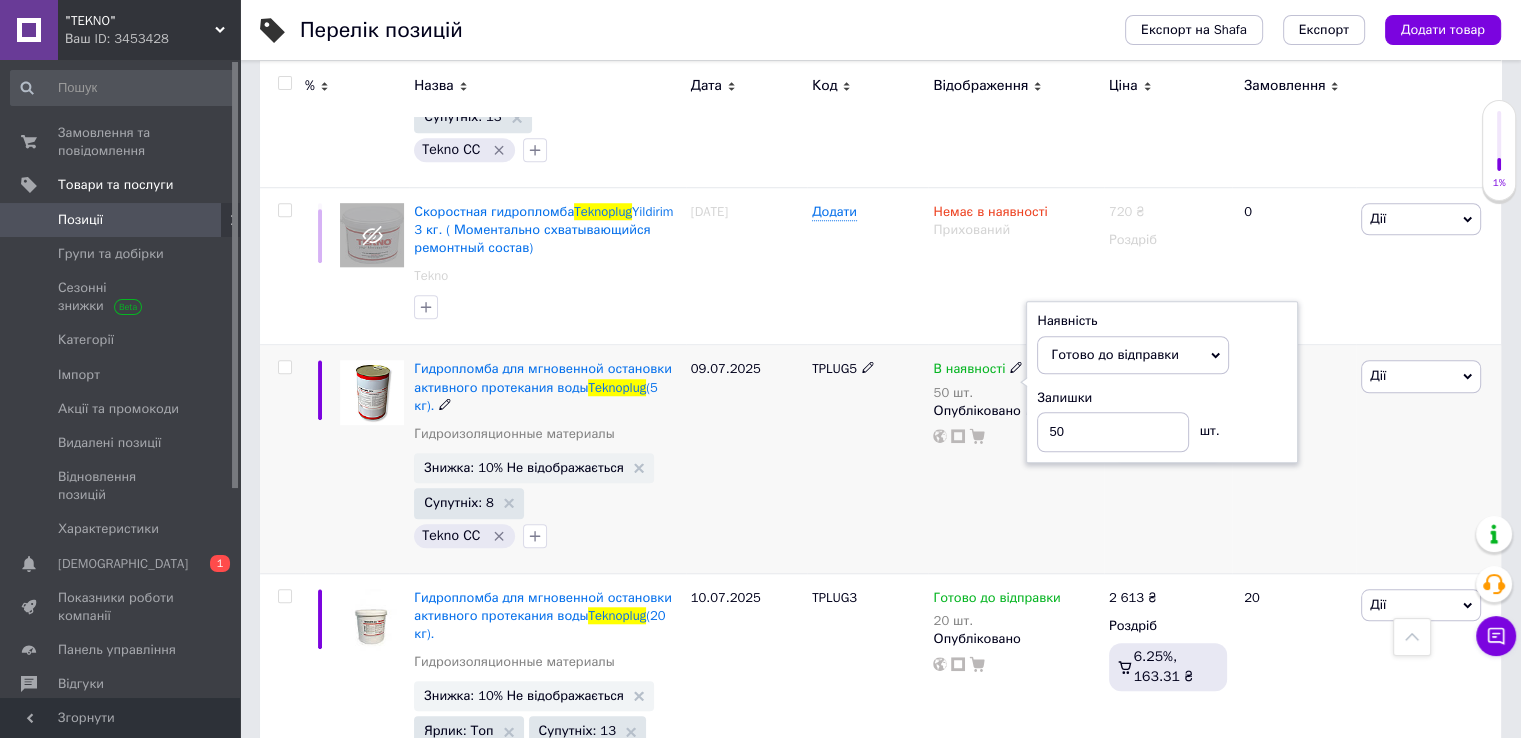 click on "В наявності 50 шт. Наявність [PERSON_NAME] до відправки В наявності Немає в наявності Під замовлення Залишки 50 шт. Опубліковано" at bounding box center (1015, 459) 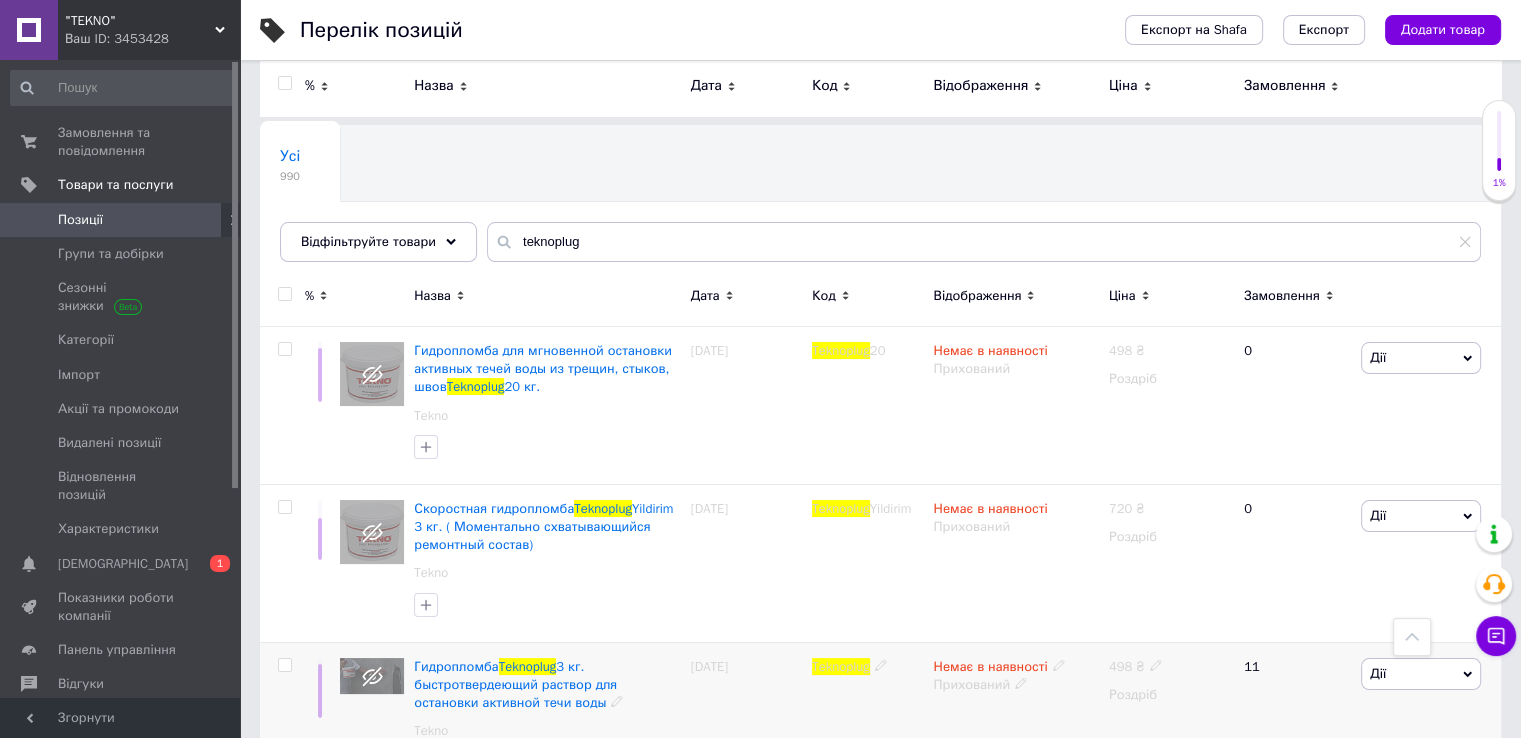scroll, scrollTop: 0, scrollLeft: 0, axis: both 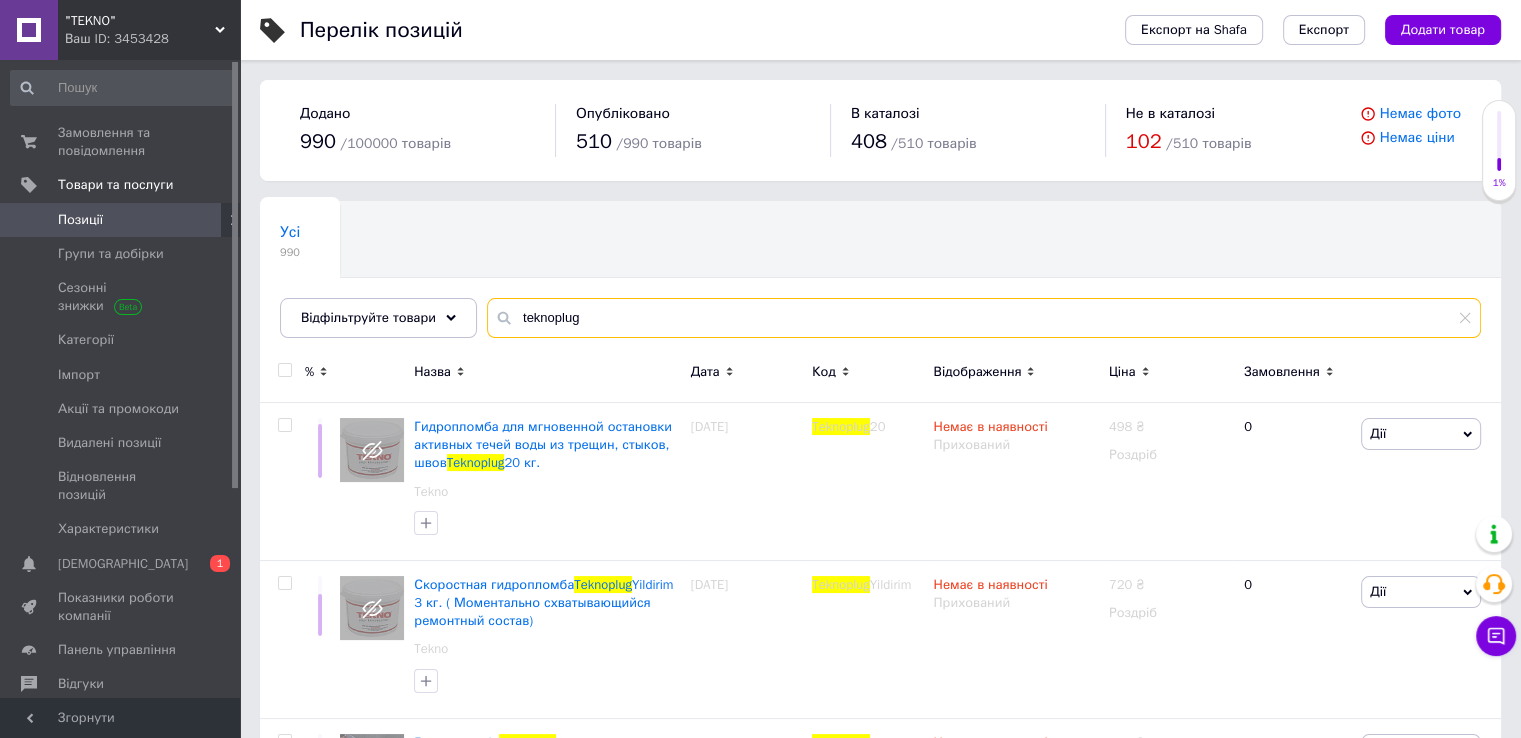 drag, startPoint x: 607, startPoint y: 319, endPoint x: 476, endPoint y: 321, distance: 131.01526 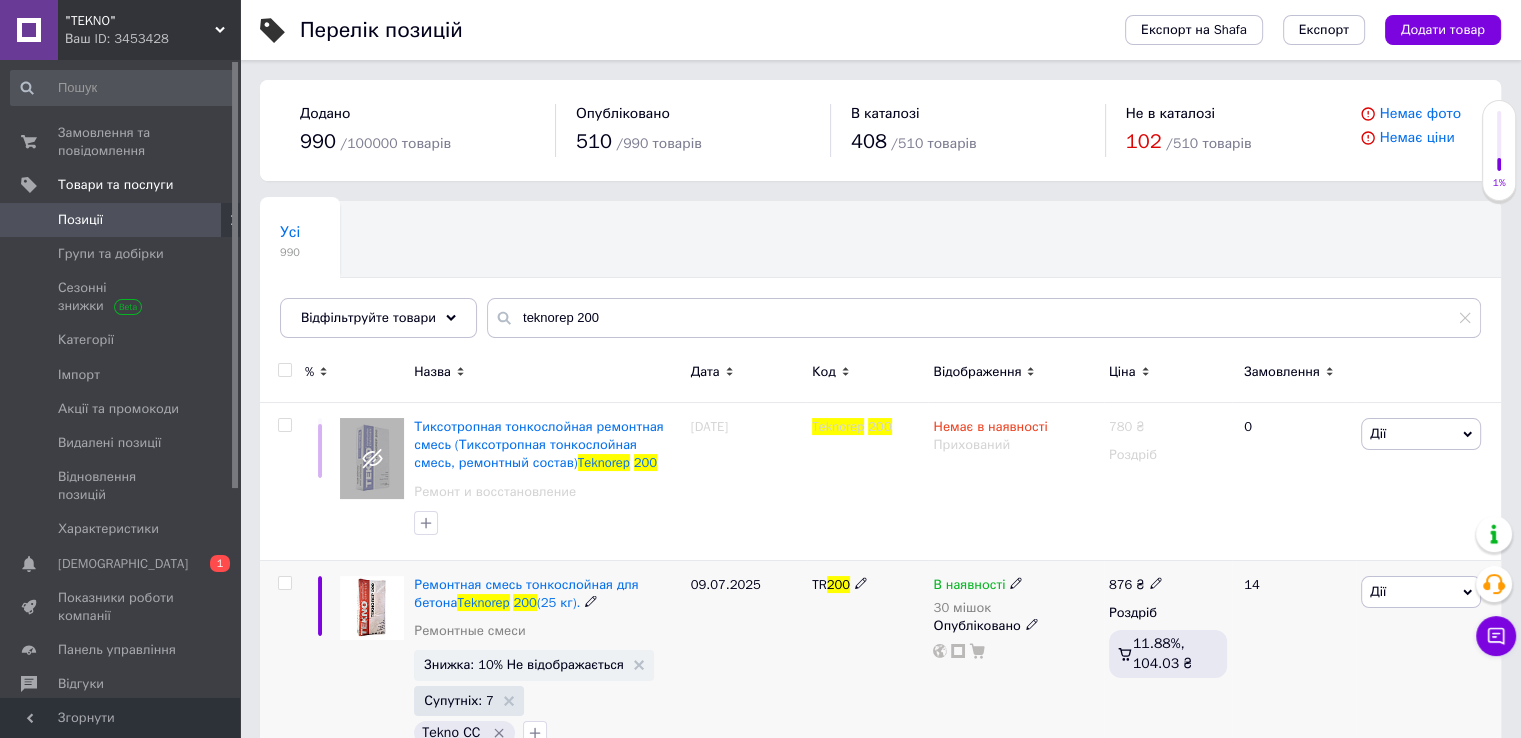click 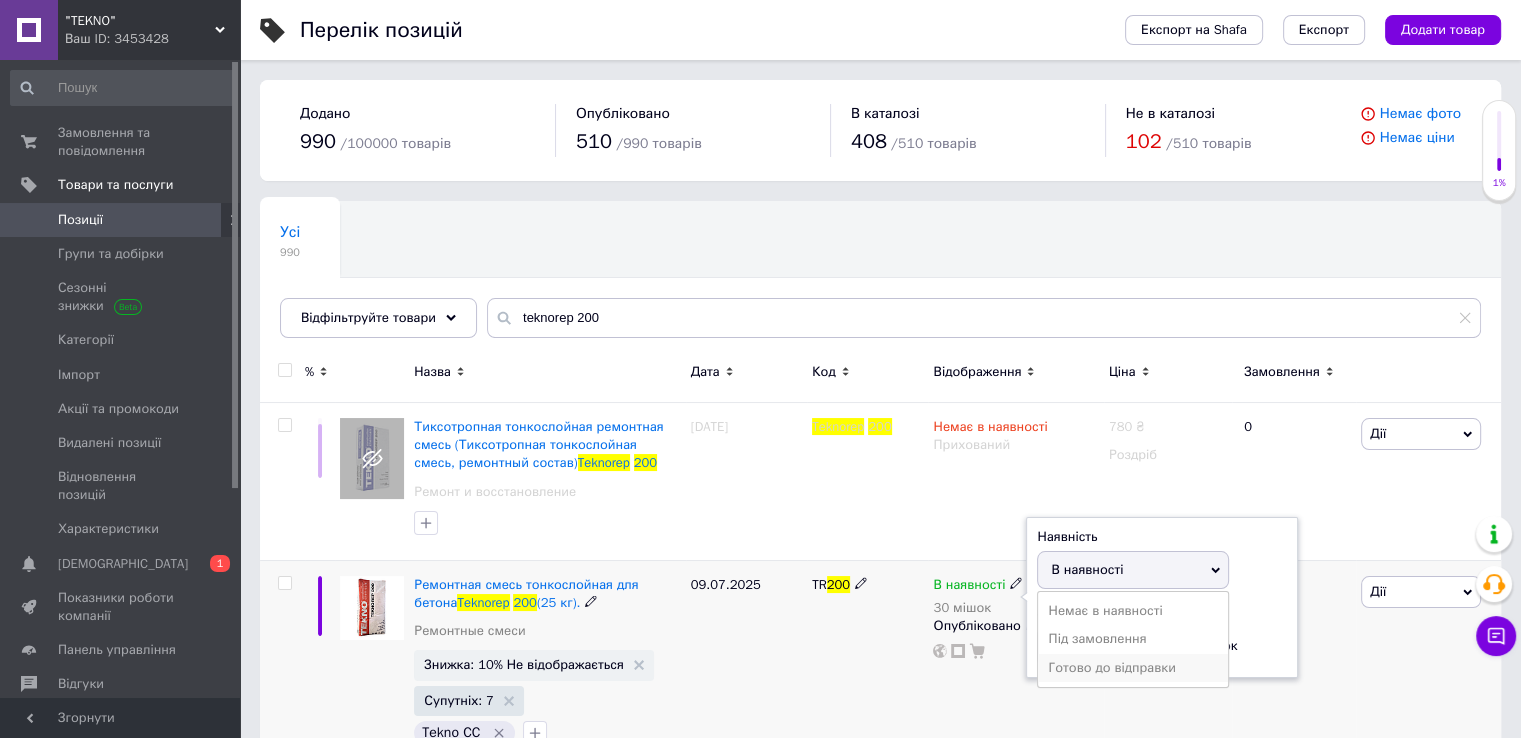 click on "Готово до відправки" at bounding box center [1133, 668] 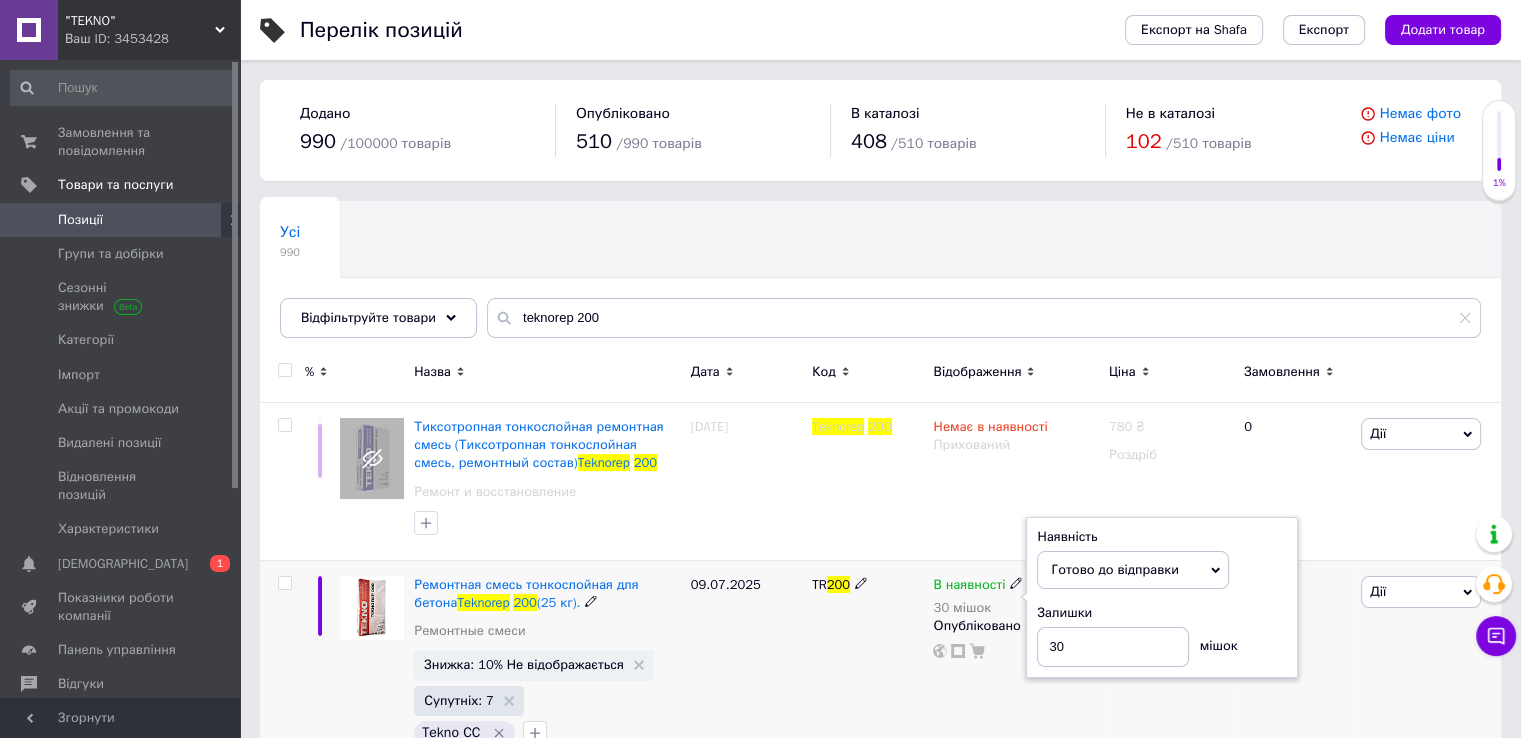 click on "876   ₴ Роздріб 11.88%, 104.03 ₴" at bounding box center (1168, 631) 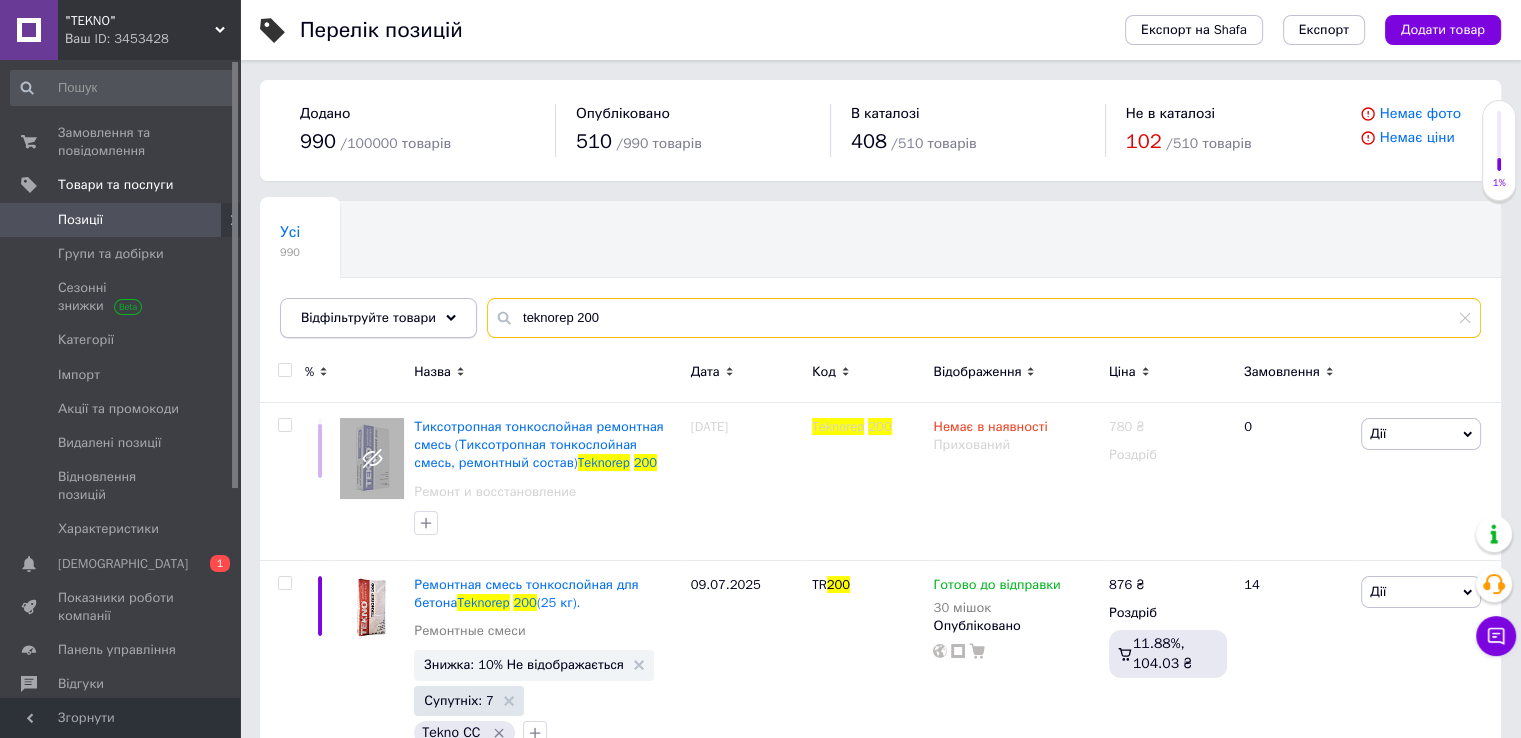 drag, startPoint x: 620, startPoint y: 323, endPoint x: 465, endPoint y: 313, distance: 155.32225 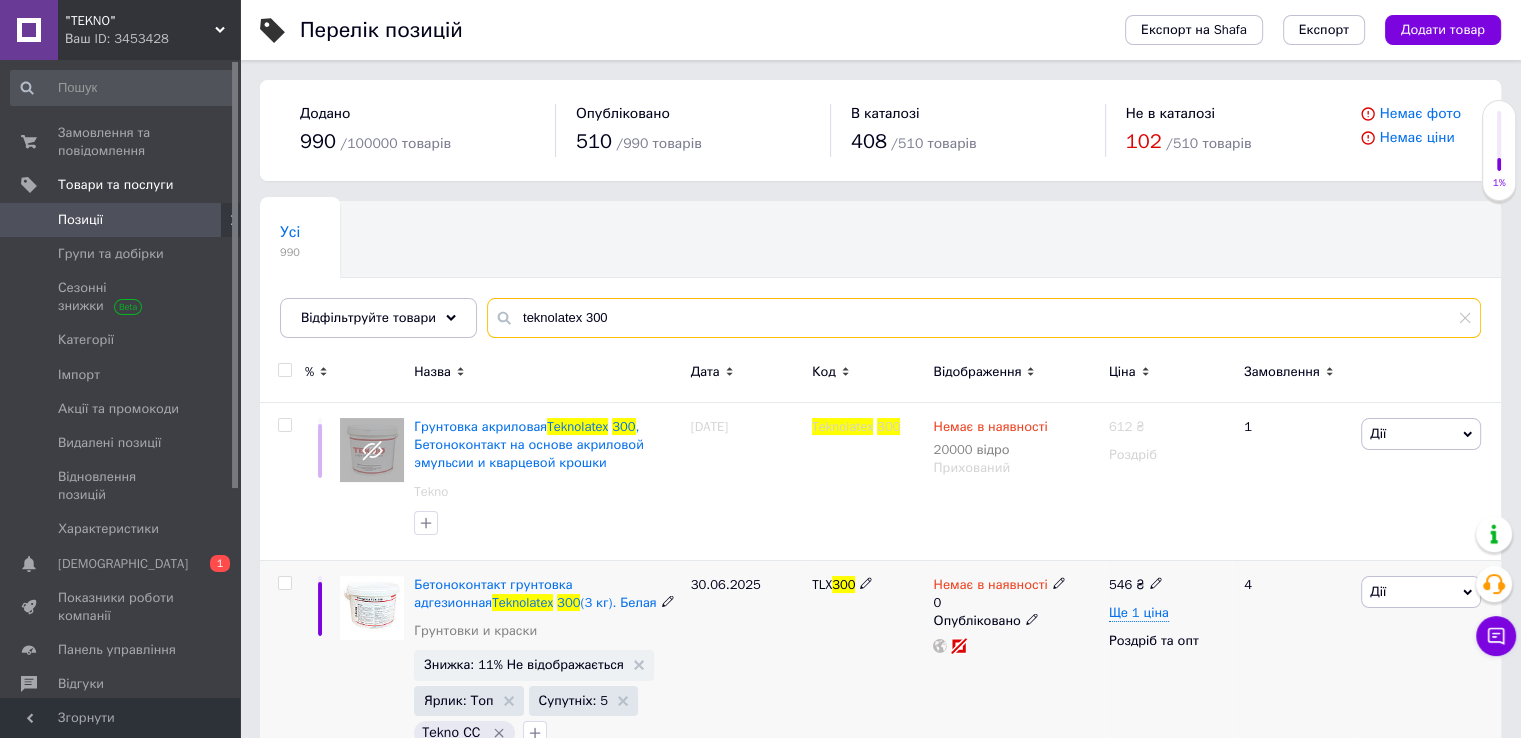 type on "teknolatex 300" 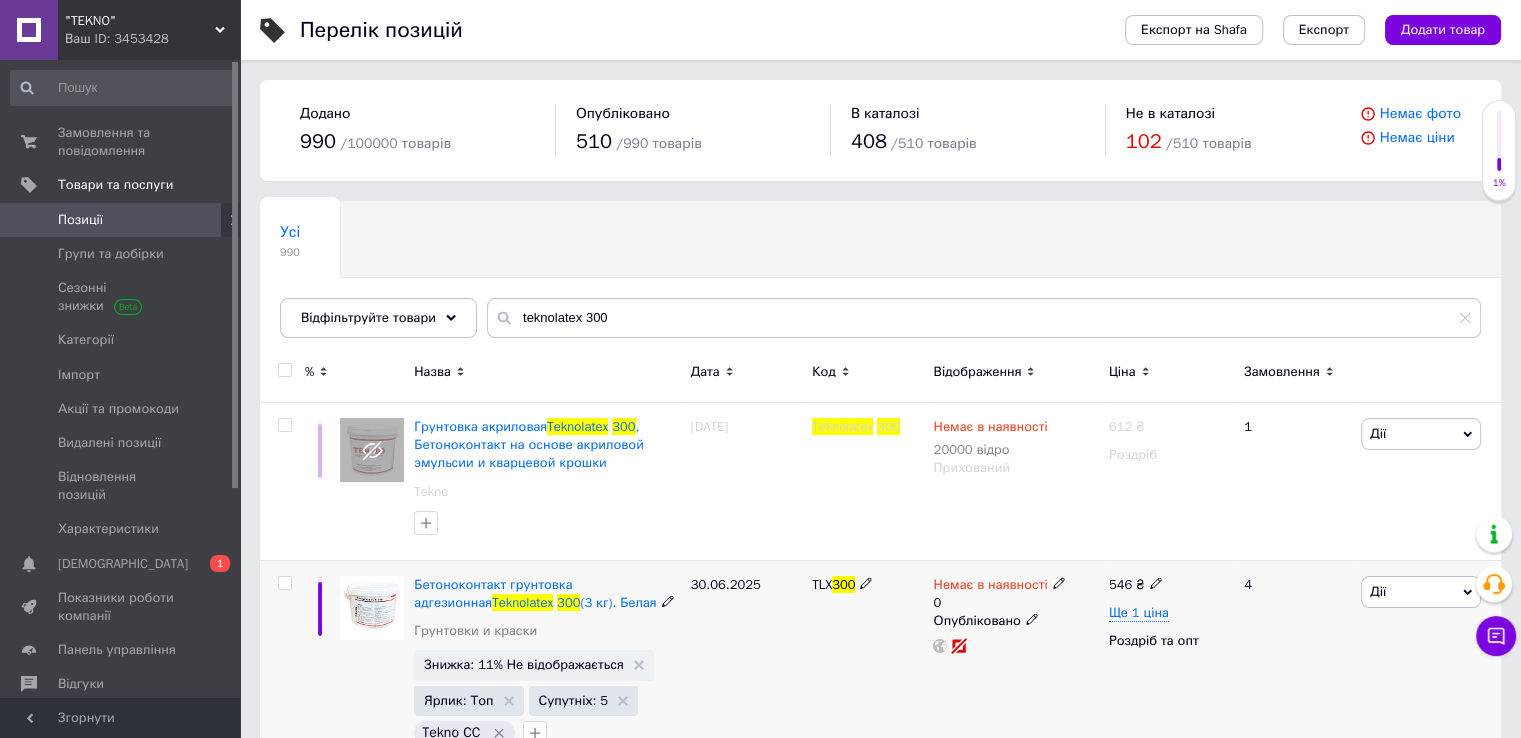 click 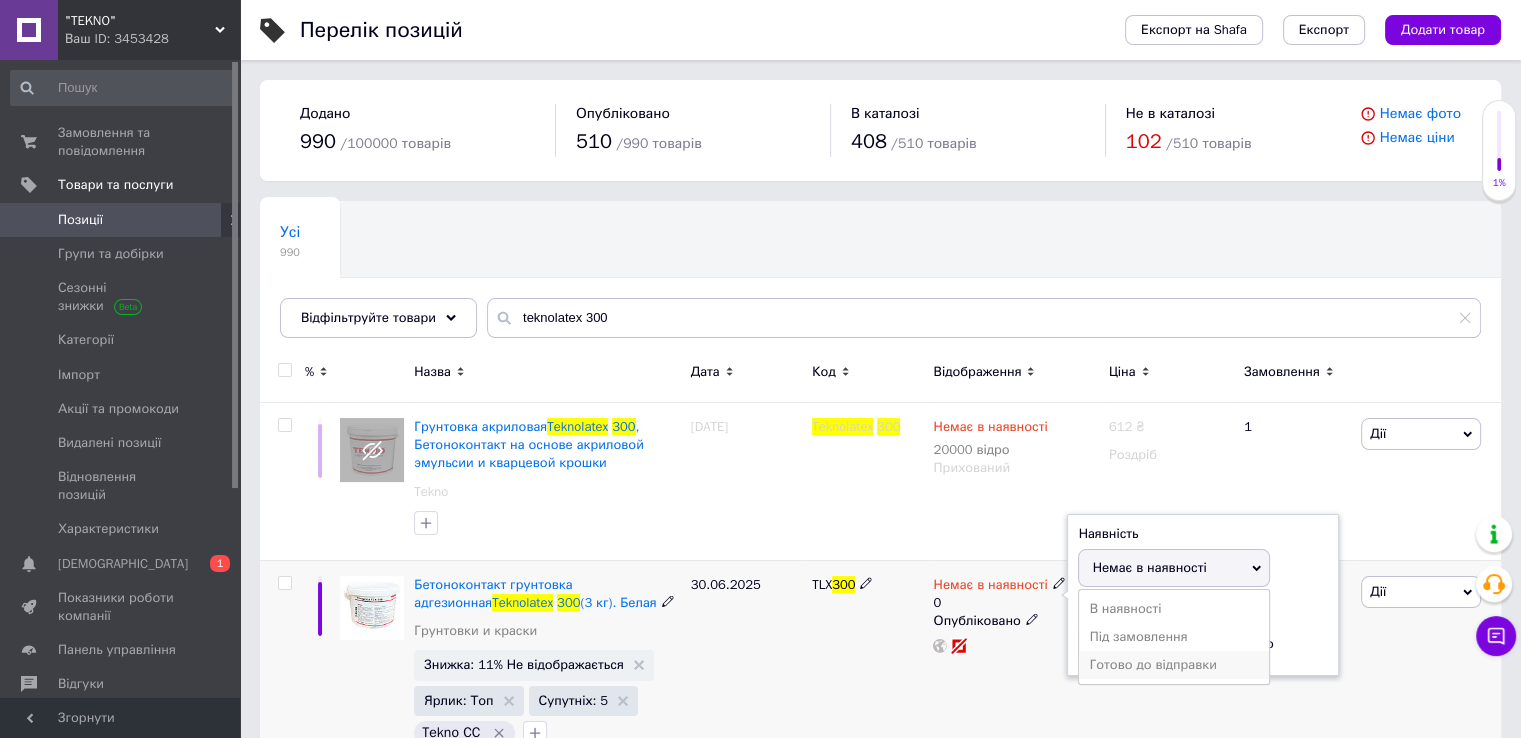 click on "Готово до відправки" at bounding box center (1174, 665) 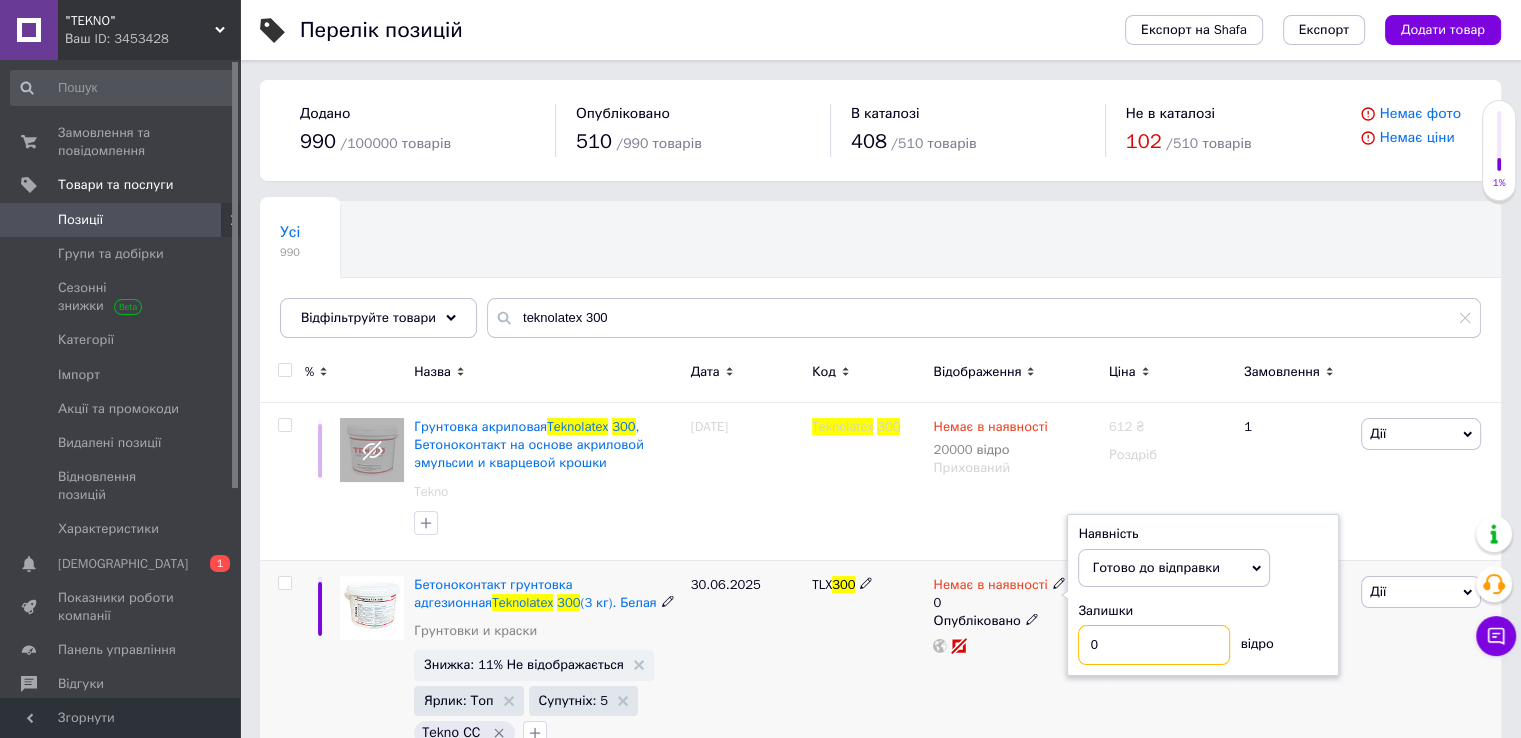 click on "Немає в наявності 0 Наявність [PERSON_NAME] до відправки В наявності Немає в наявності Під замовлення Залишки 0 відро Опубліковано" at bounding box center [1015, 615] 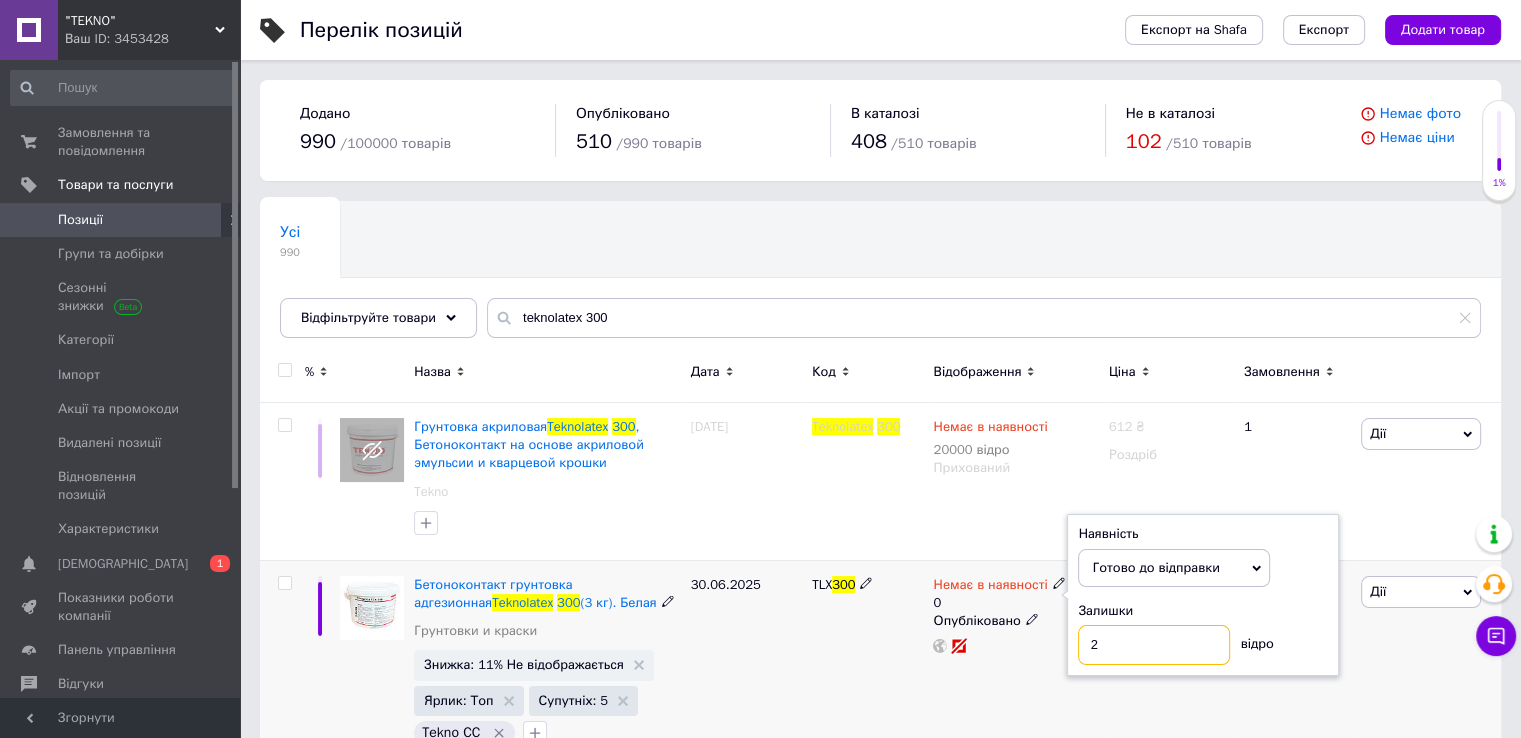 type on "20" 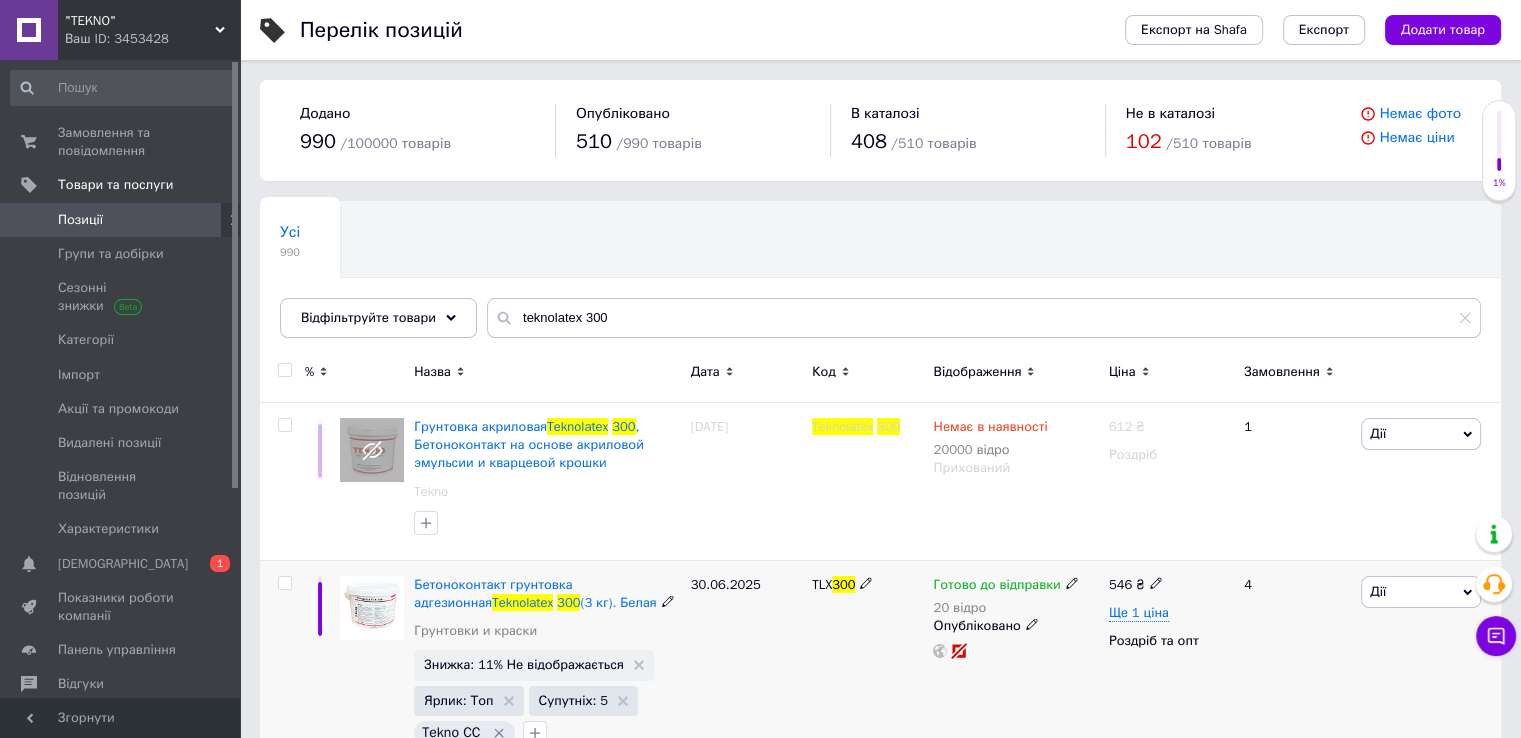 click on "TLX 300" at bounding box center (867, 665) 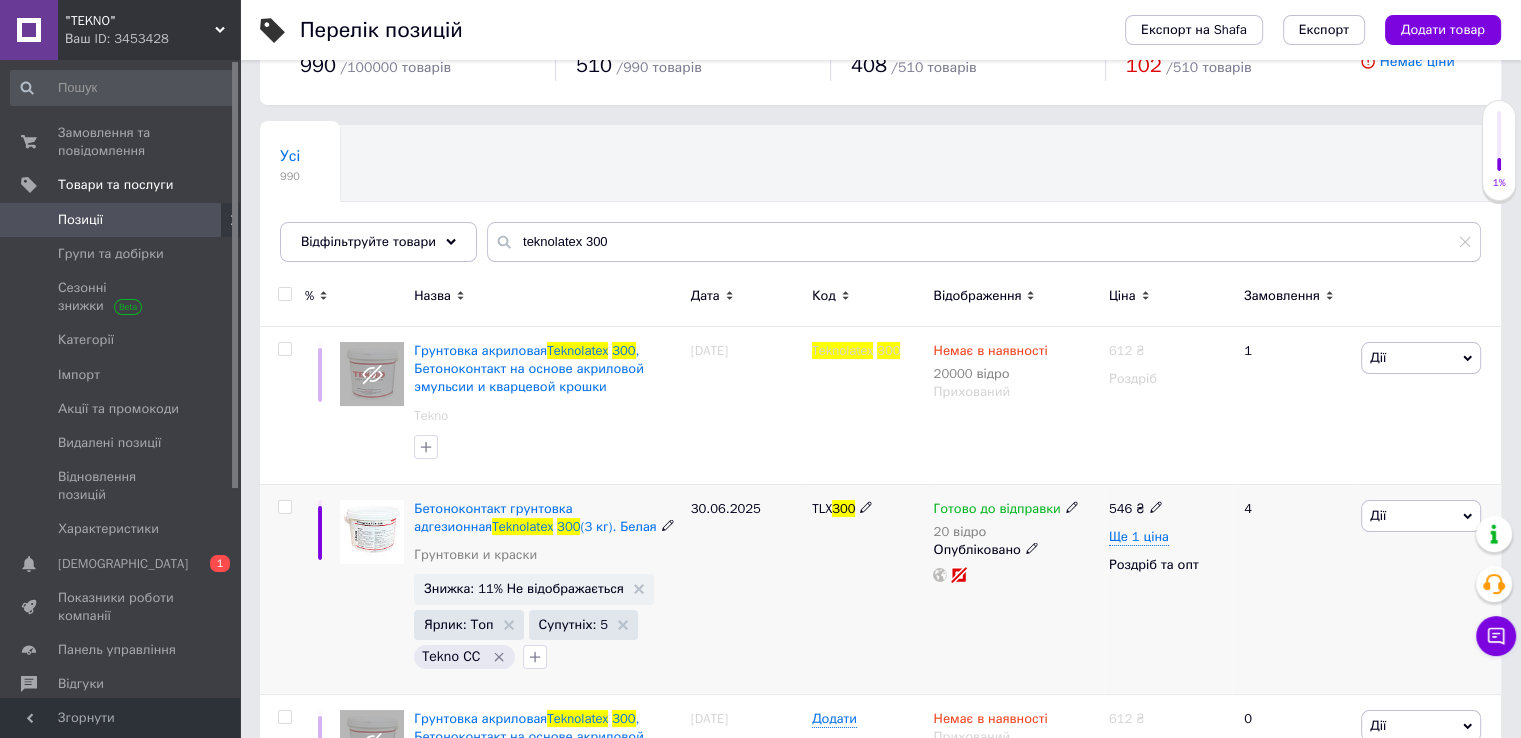 scroll, scrollTop: 133, scrollLeft: 0, axis: vertical 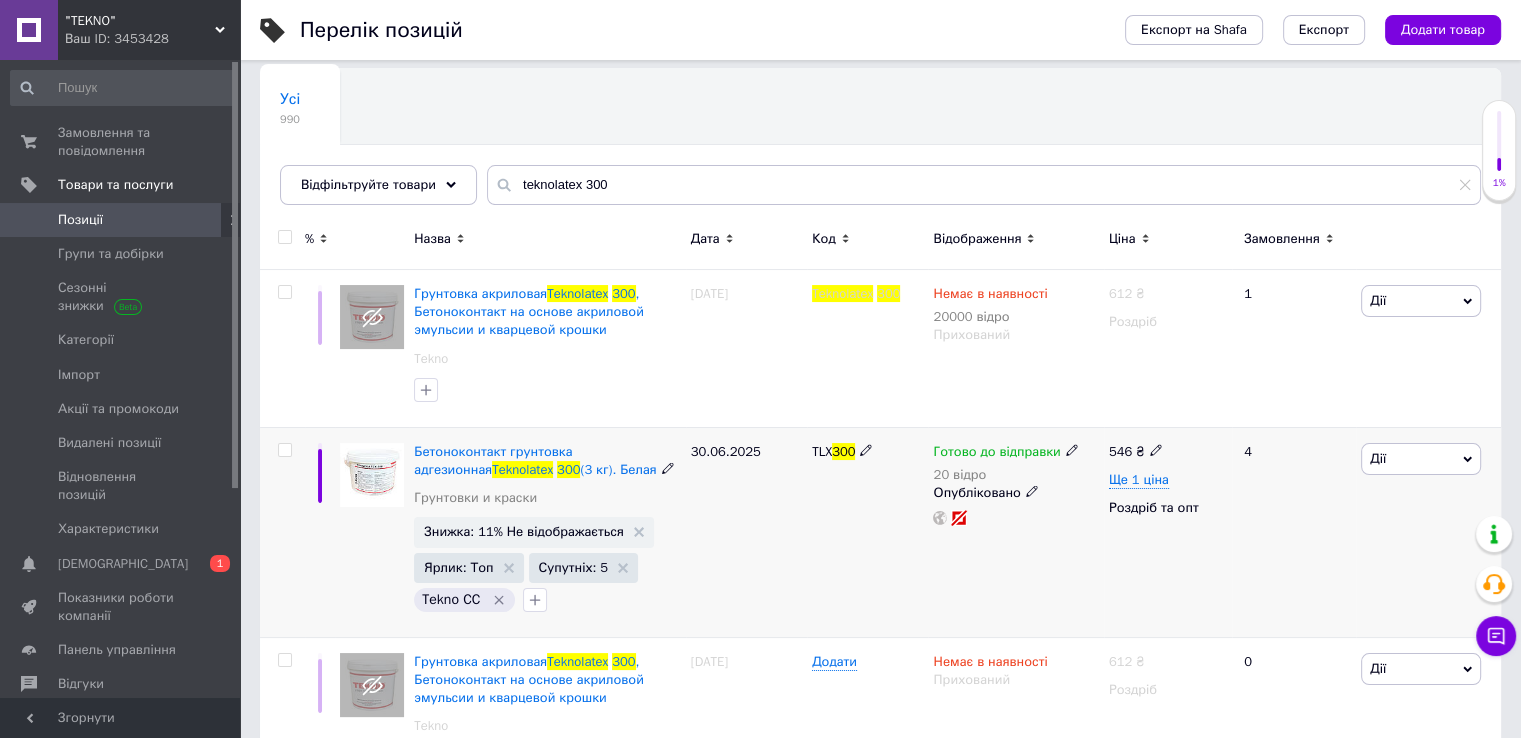 click on "TLX 300" at bounding box center (867, 532) 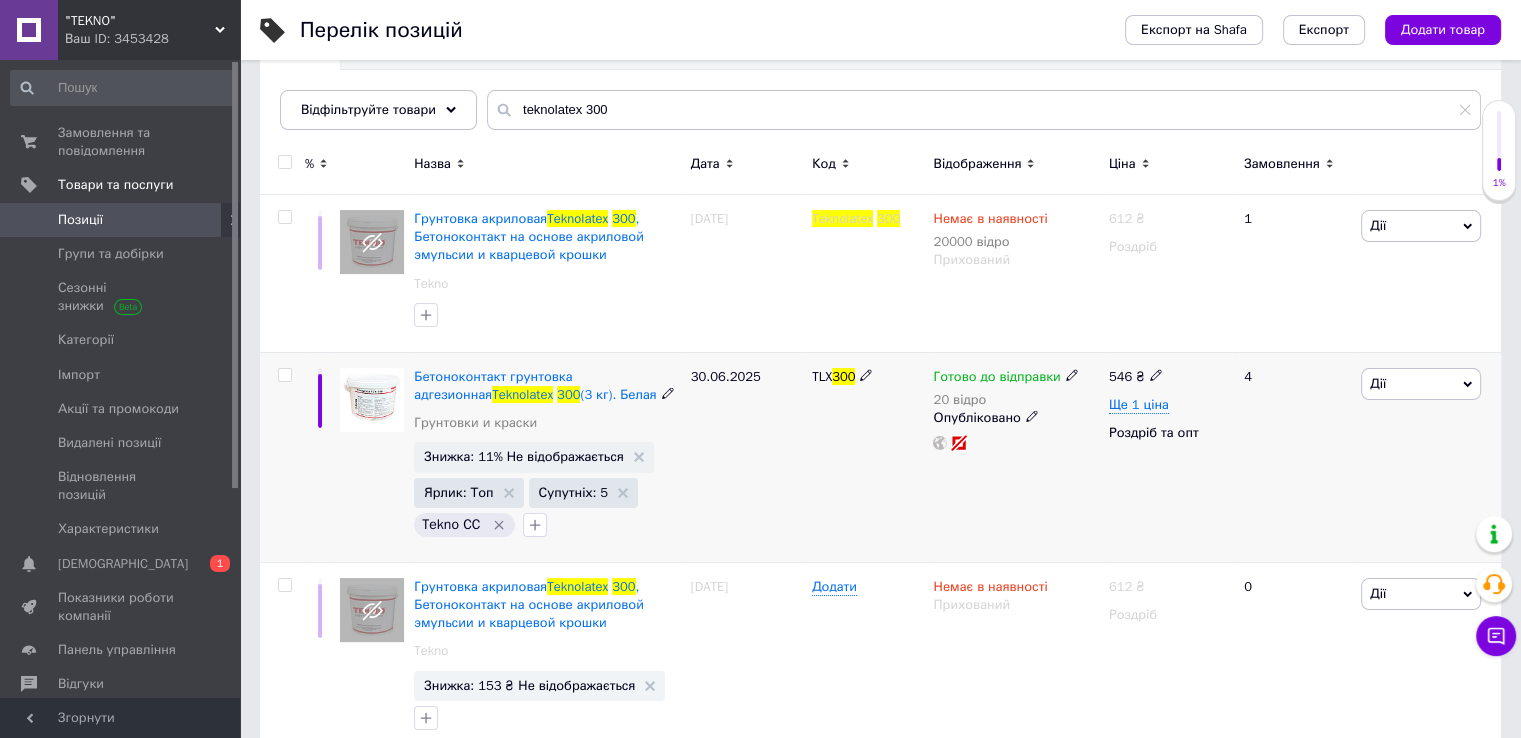 scroll, scrollTop: 244, scrollLeft: 0, axis: vertical 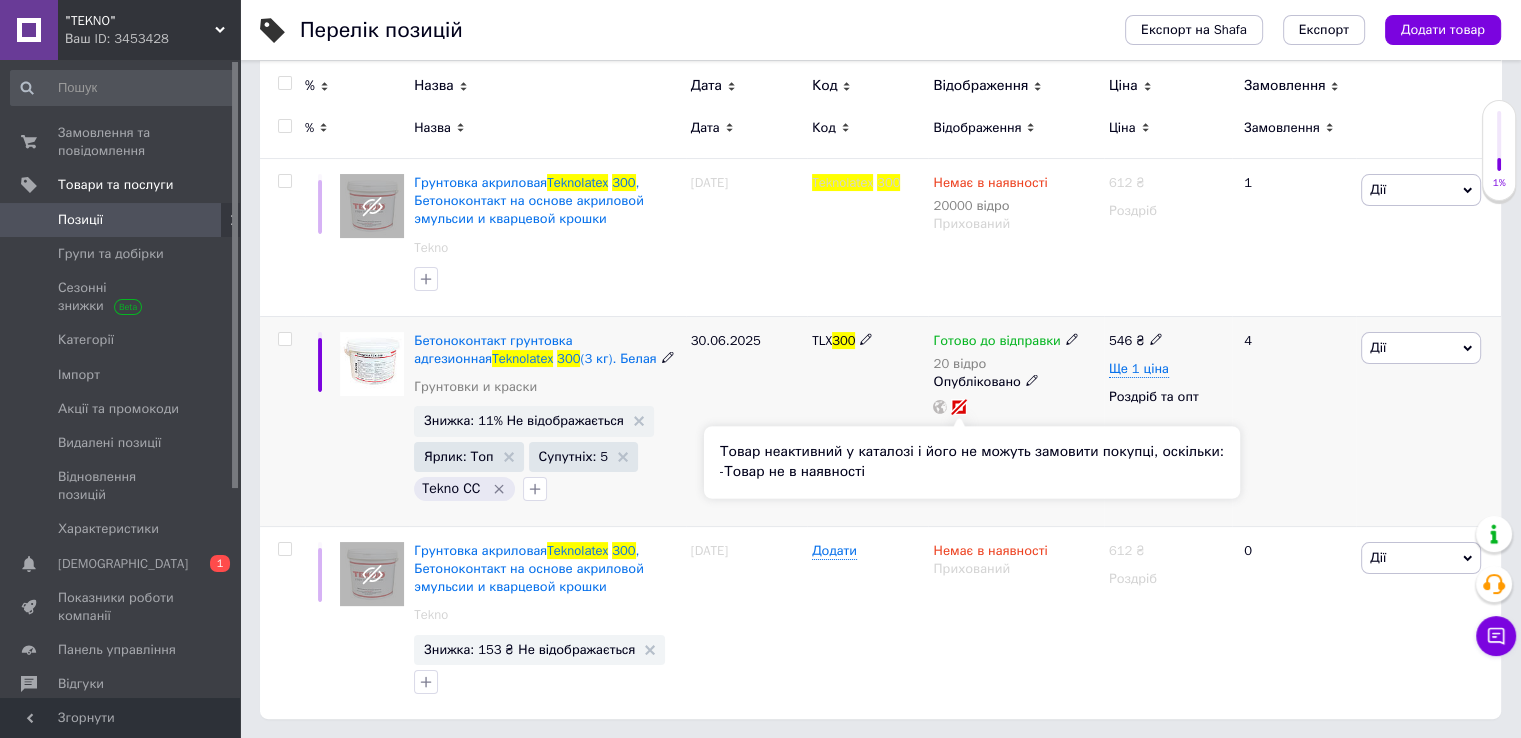 click 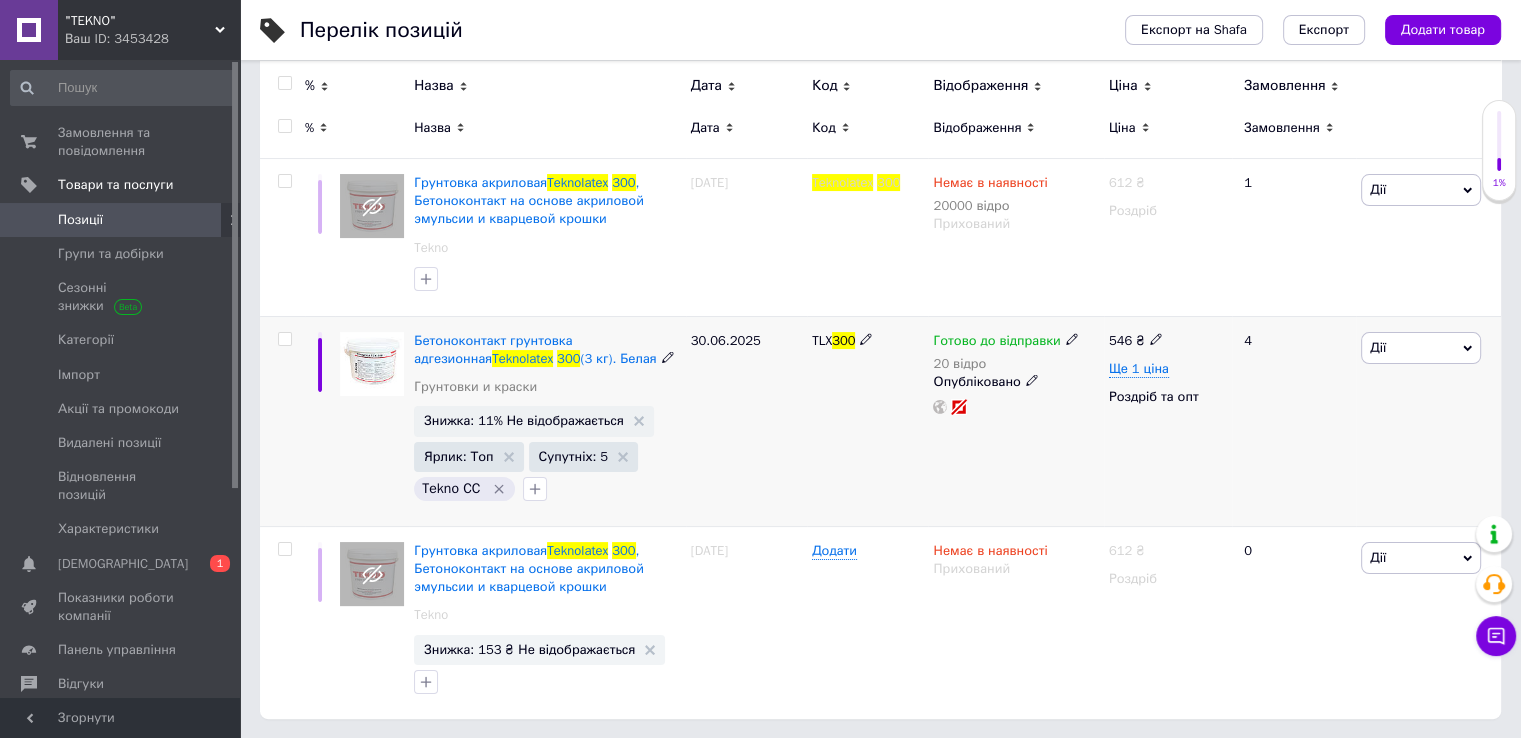 click on "30.06.2025" at bounding box center (746, 421) 